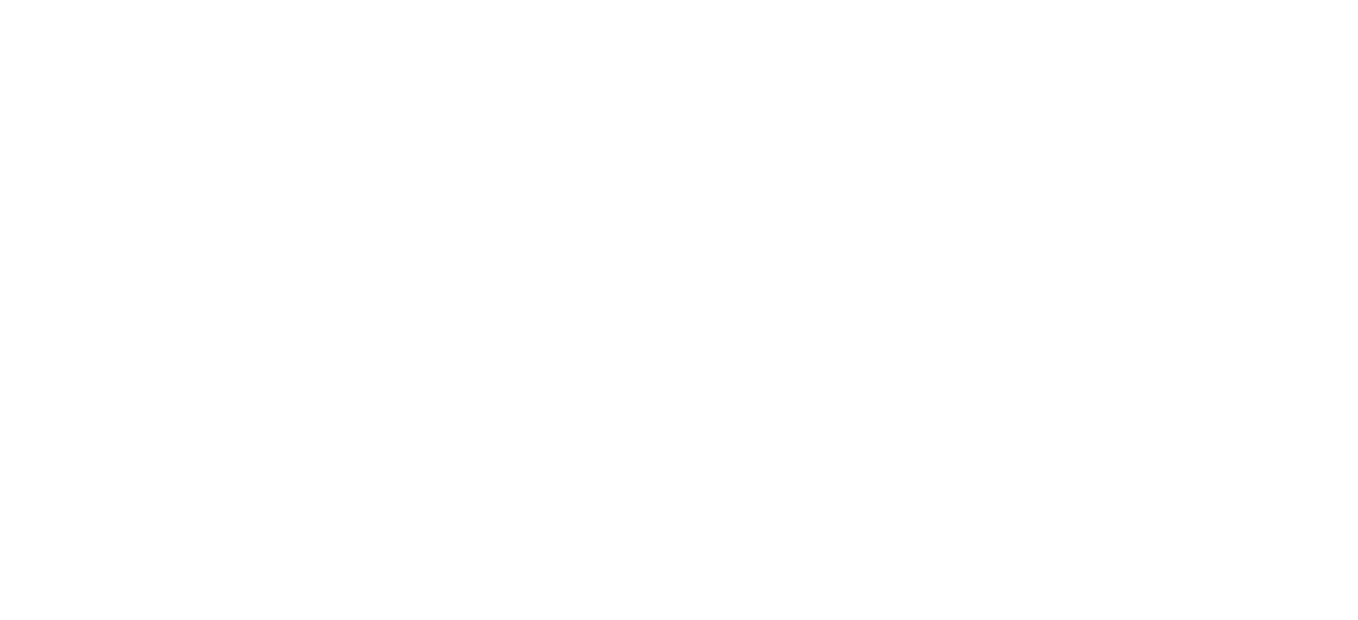 scroll, scrollTop: 0, scrollLeft: 0, axis: both 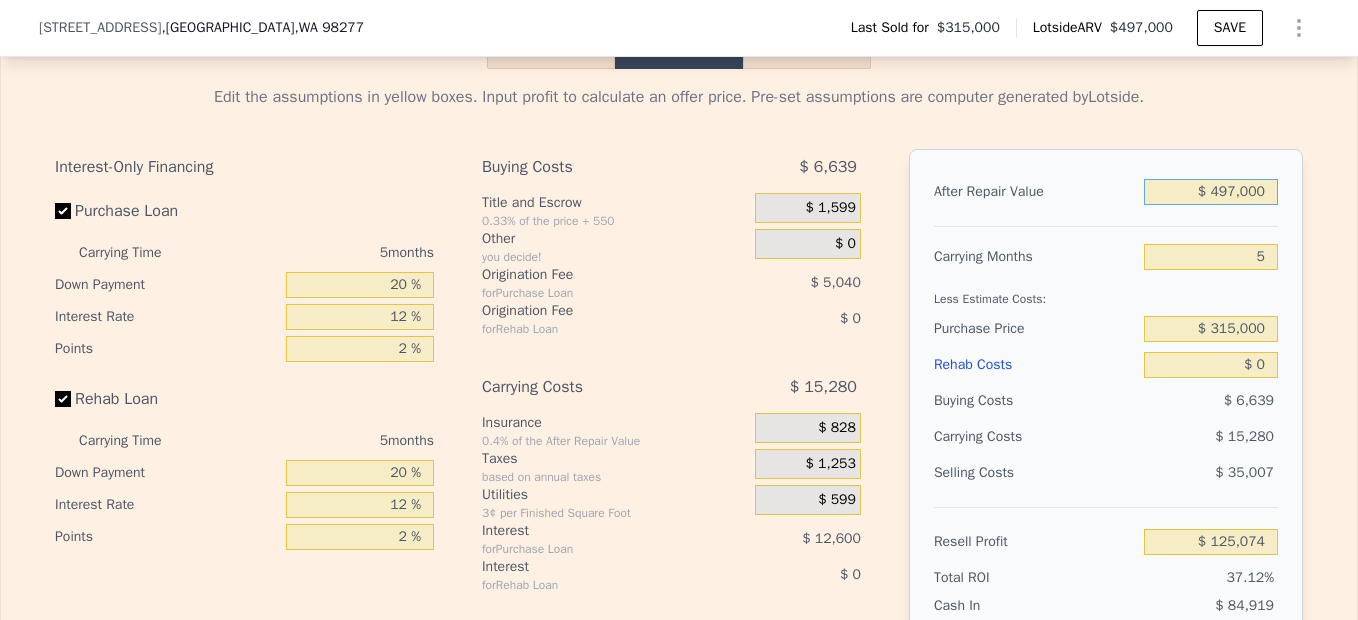 drag, startPoint x: 1194, startPoint y: 223, endPoint x: 1285, endPoint y: 255, distance: 96.462425 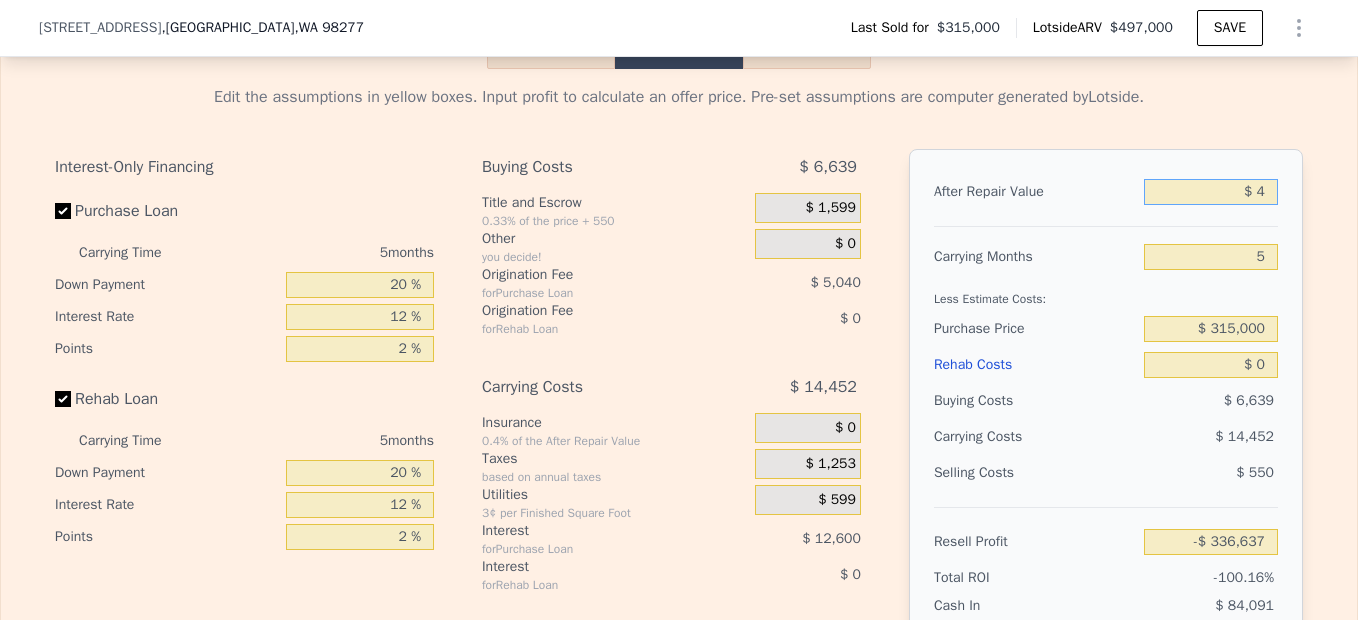 type on "-$ 336,637" 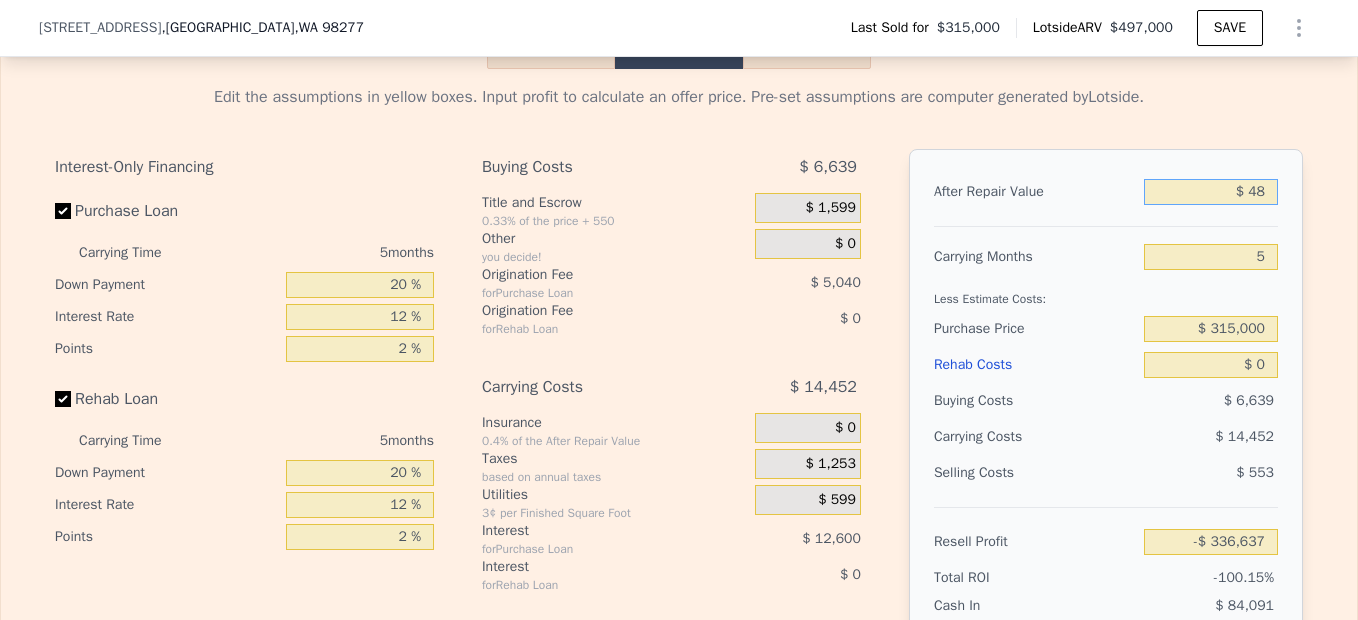 type on "-$ 336,596" 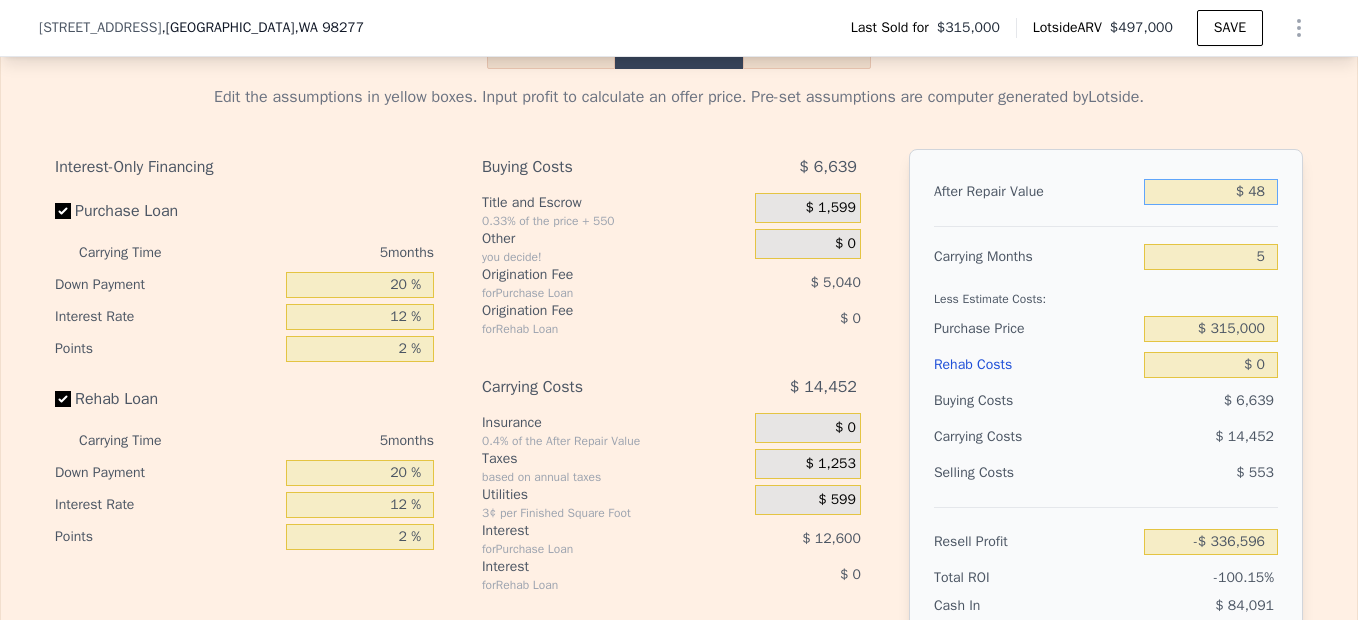 type on "$ 480" 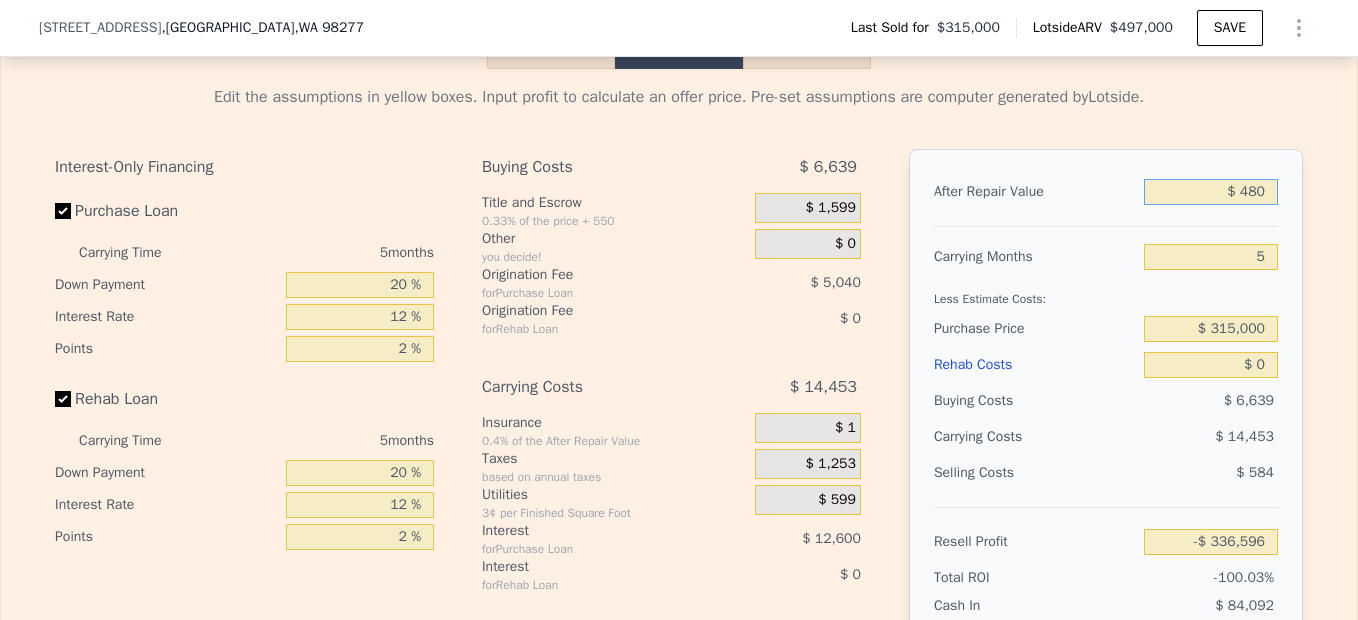 type on "-$ 336,196" 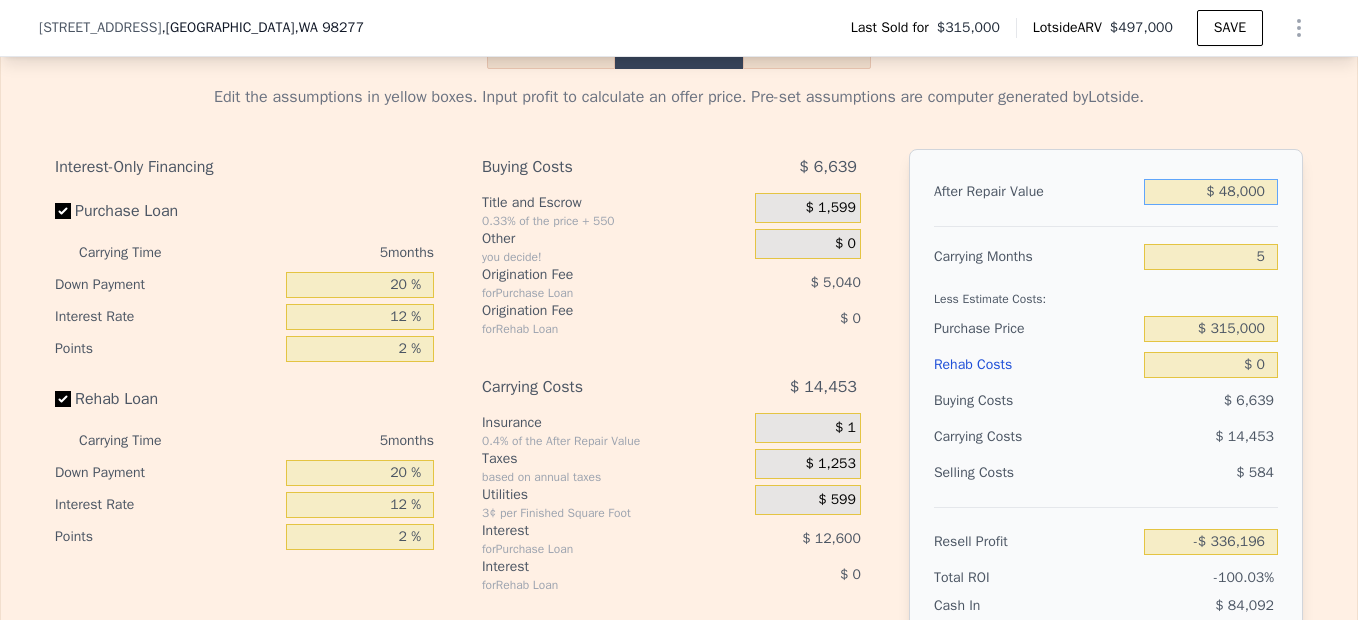 type on "$ 480,000" 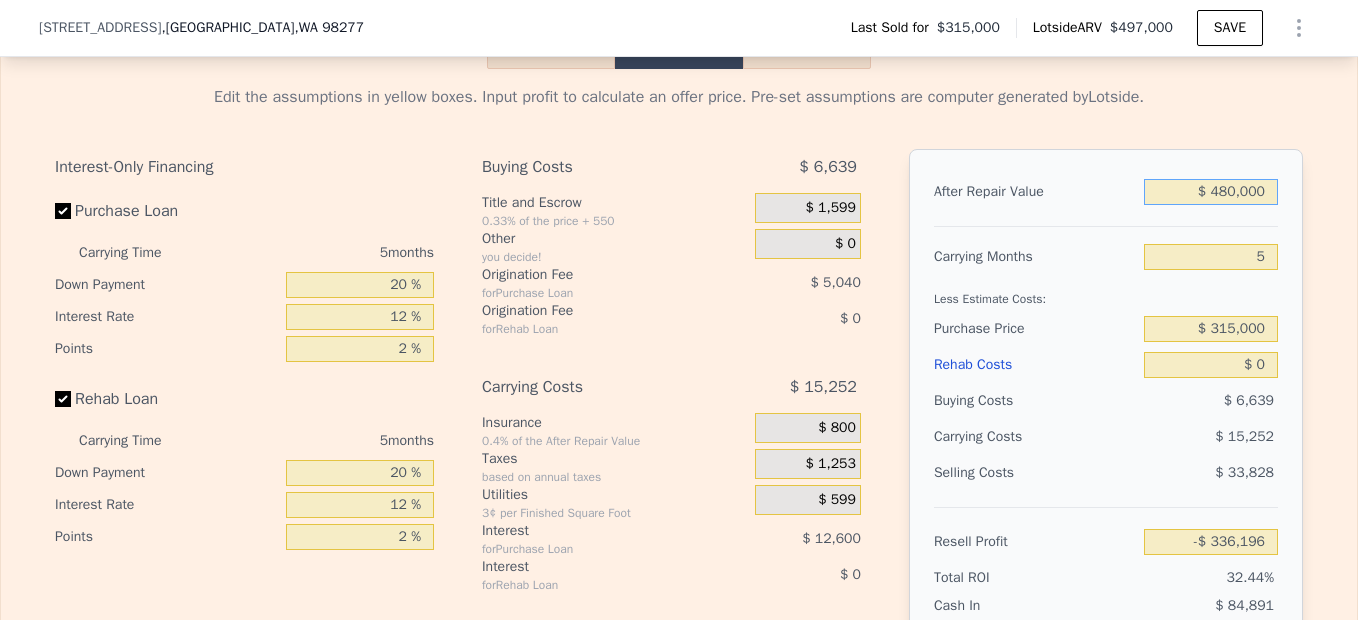 type on "$ 109,281" 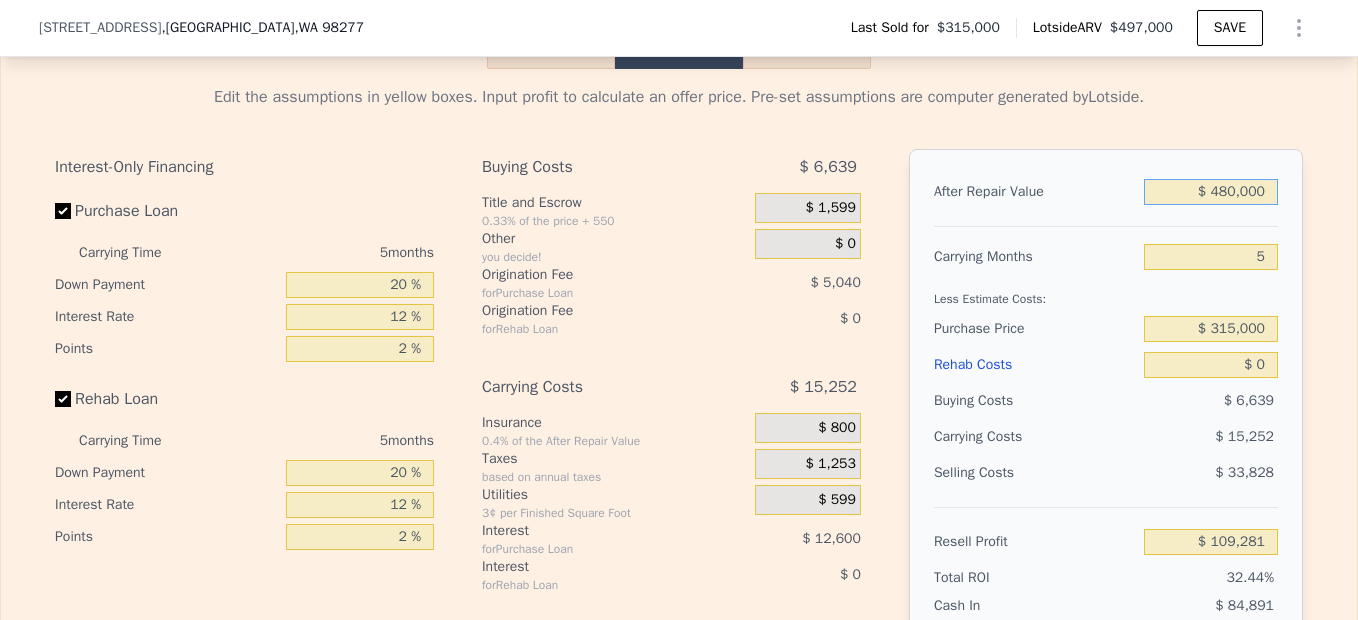 type on "$ 480,000" 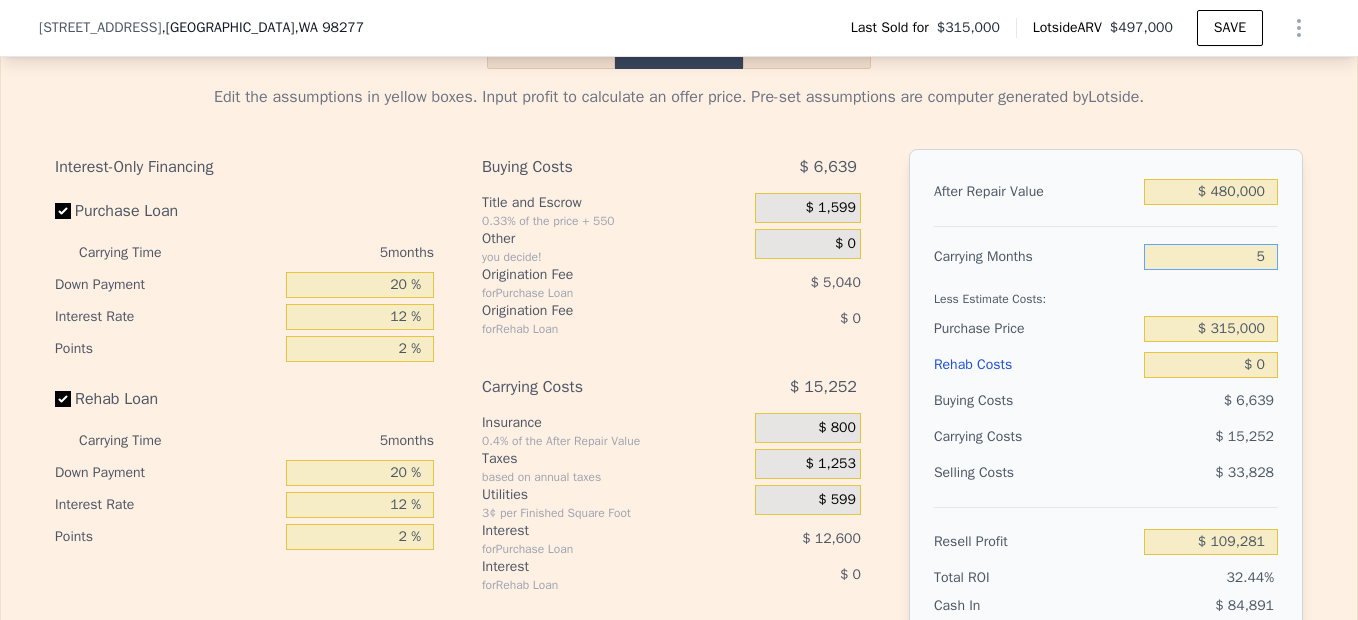 drag, startPoint x: 1243, startPoint y: 283, endPoint x: 1265, endPoint y: 294, distance: 24.596748 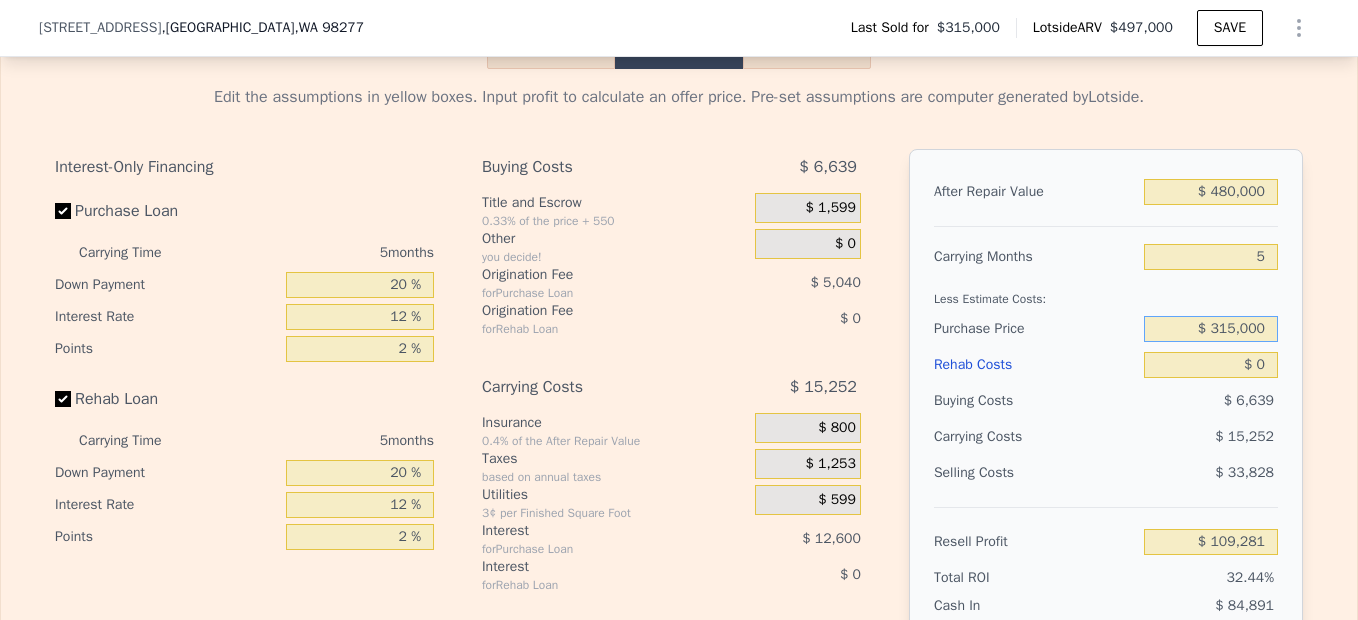 click on "$ 315,000" at bounding box center [1211, 329] 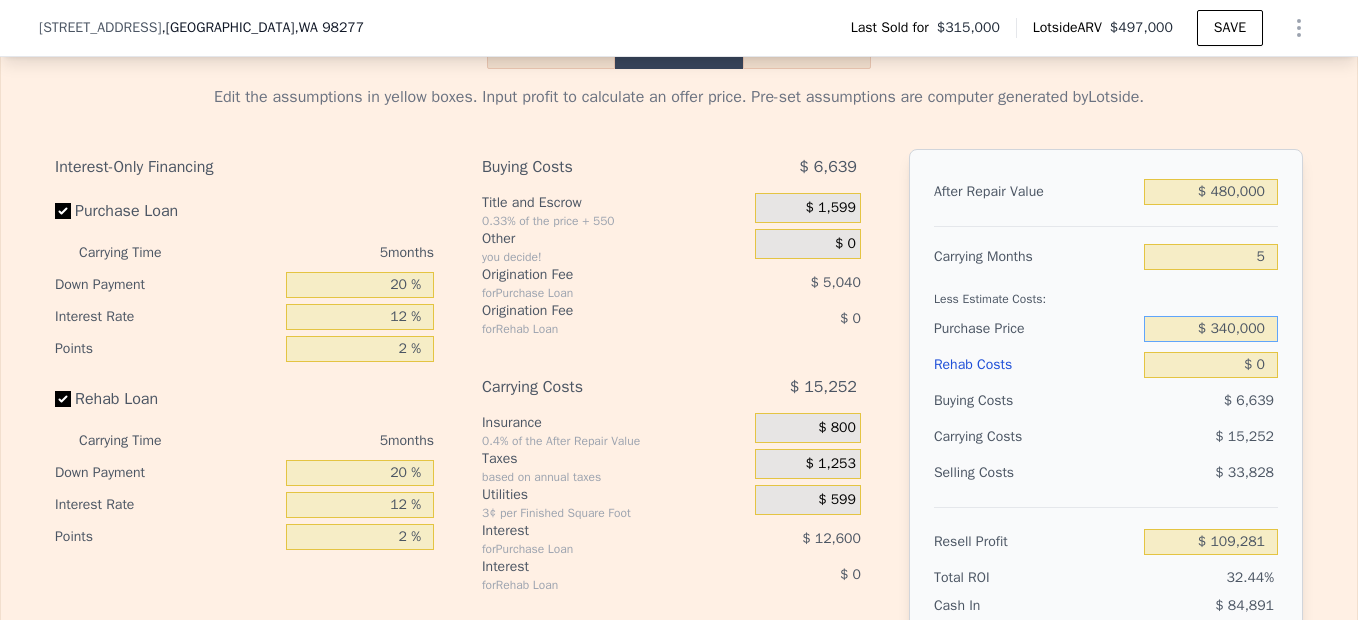 type on "$ 340,000" 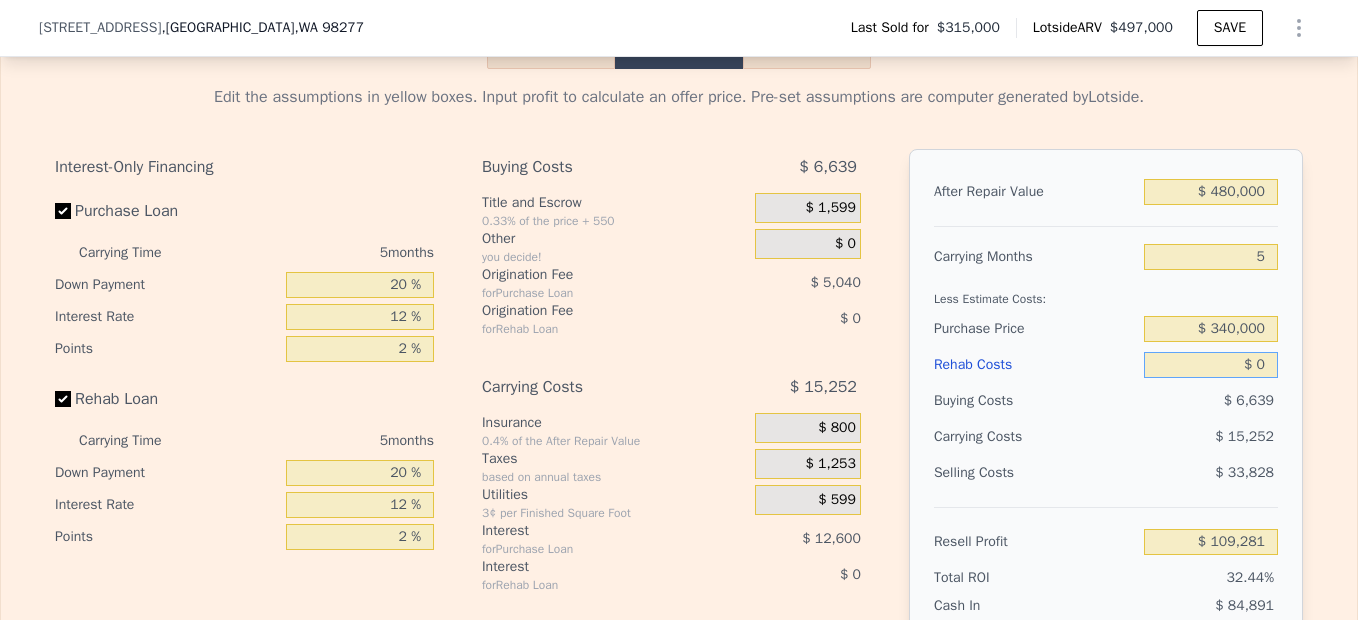 drag, startPoint x: 1217, startPoint y: 395, endPoint x: 1325, endPoint y: 469, distance: 130.91983 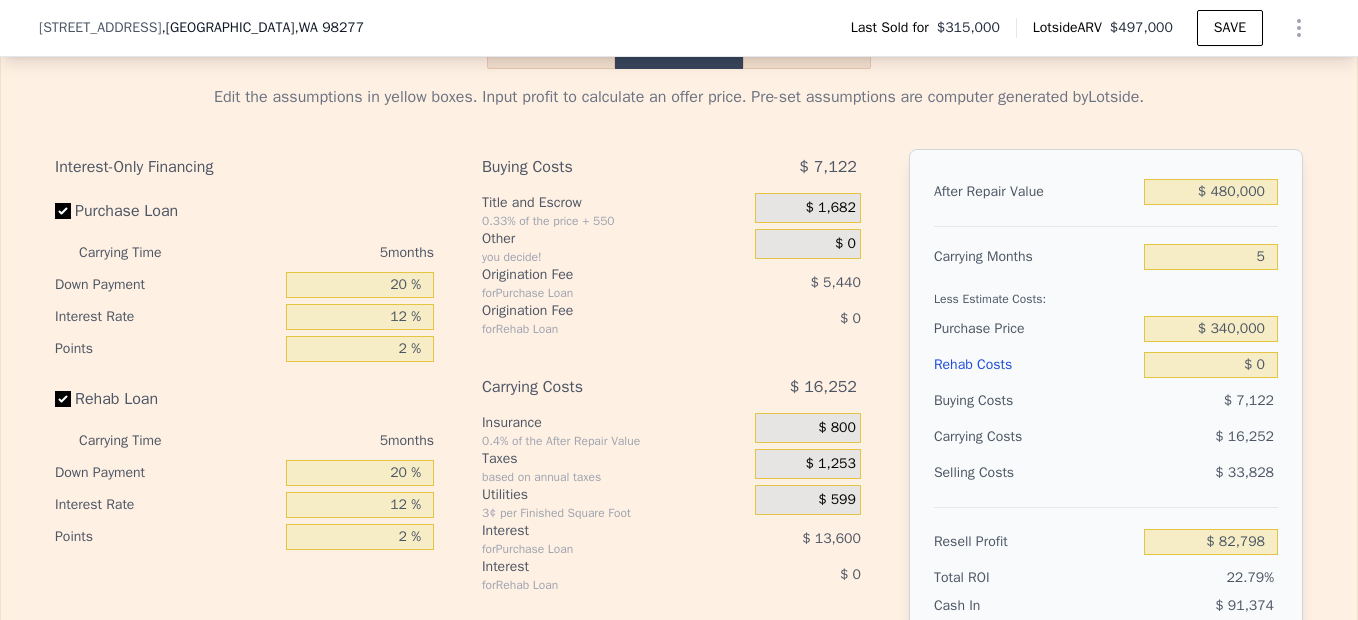 drag, startPoint x: 1325, startPoint y: 469, endPoint x: 1027, endPoint y: 452, distance: 298.4845 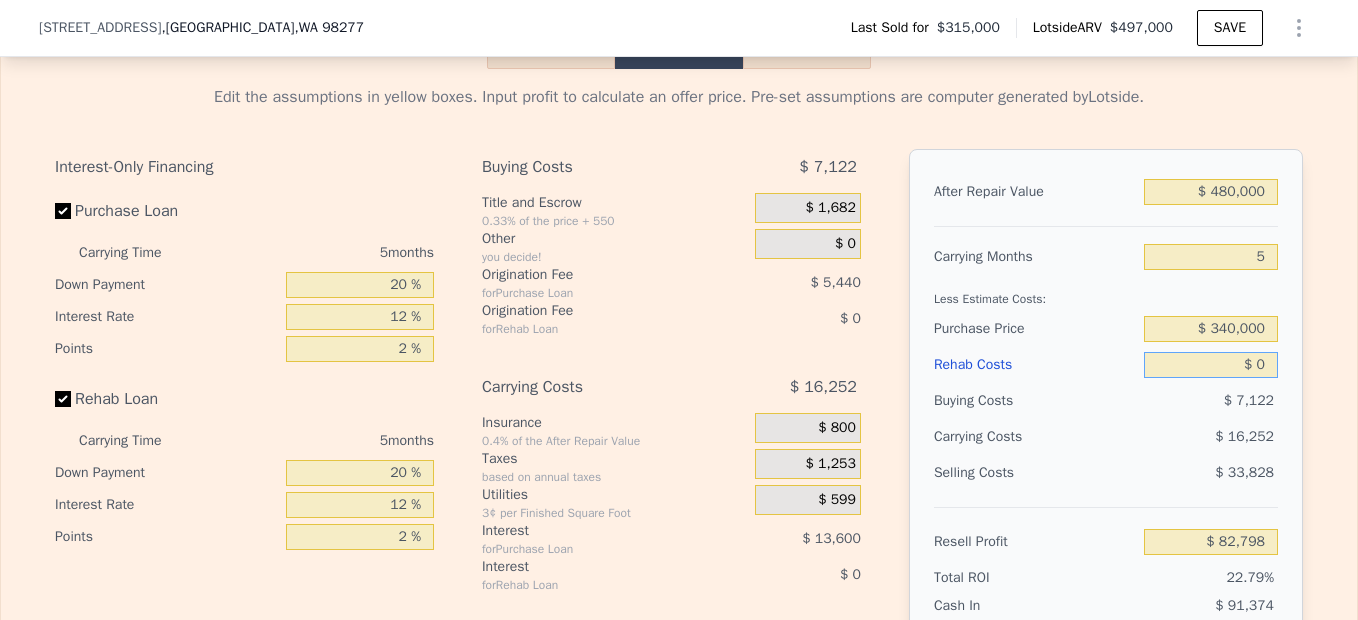 drag, startPoint x: 1231, startPoint y: 396, endPoint x: 1289, endPoint y: 416, distance: 61.351448 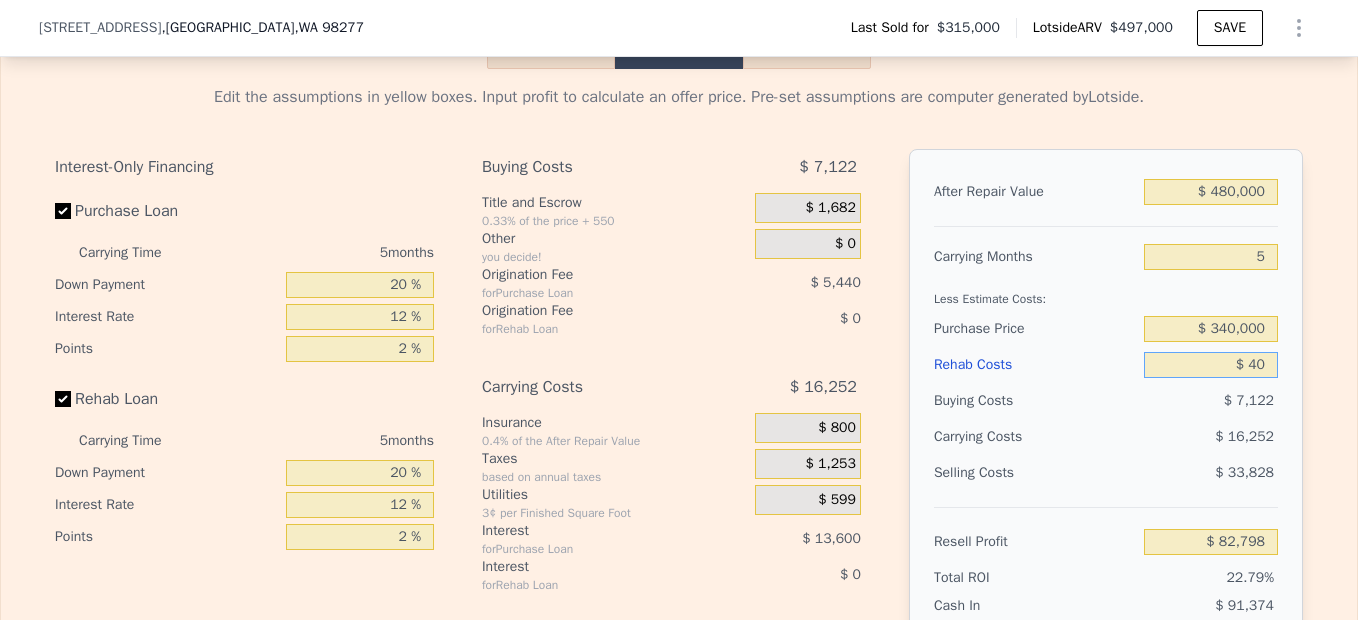 type on "$ 400" 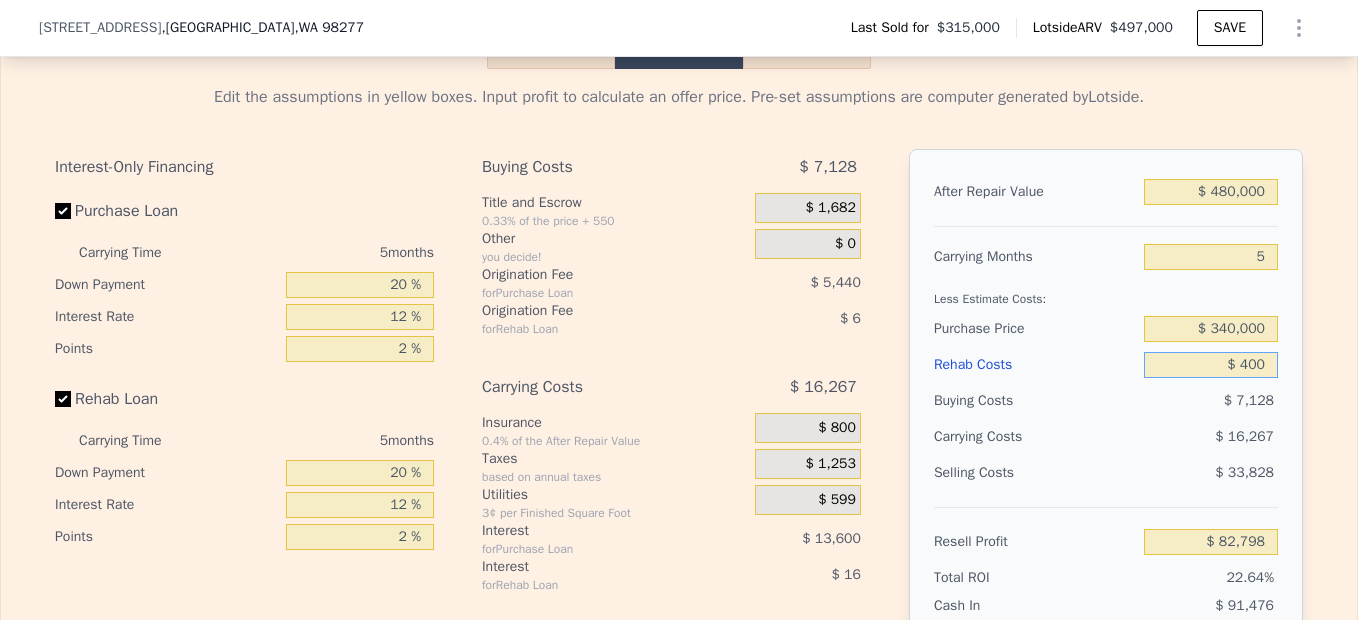 type on "$ 82,377" 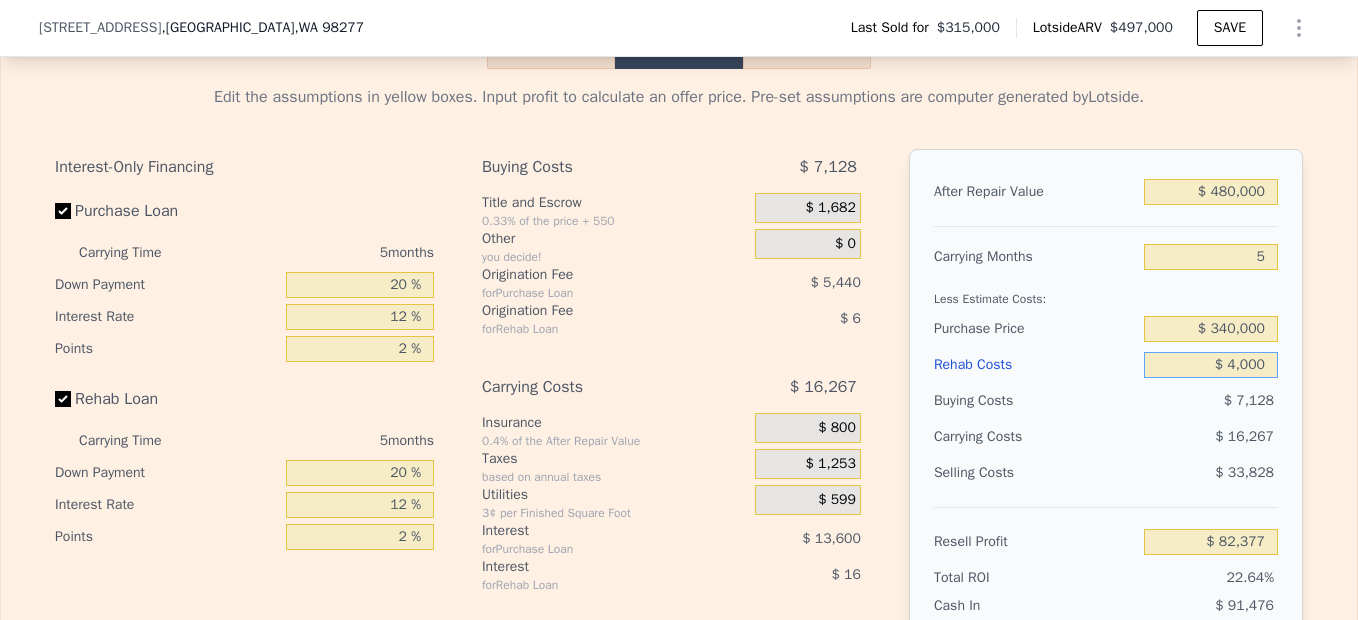 type on "$ 40,000" 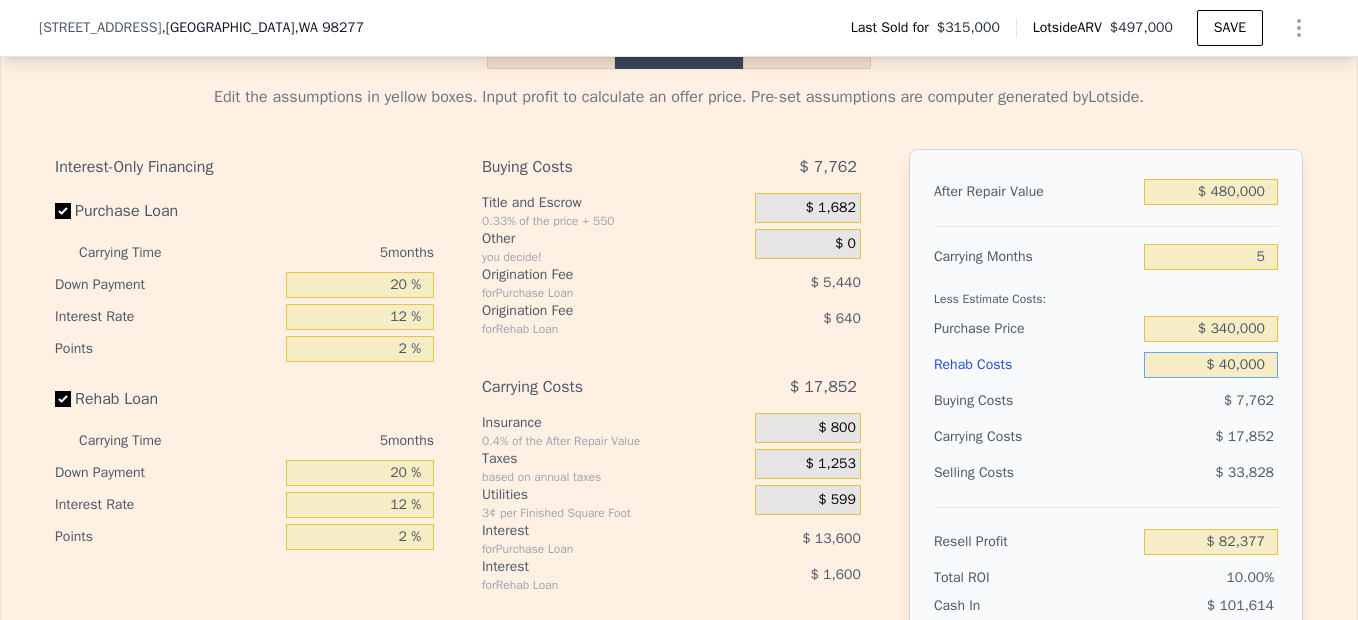 type on "$ 40,558" 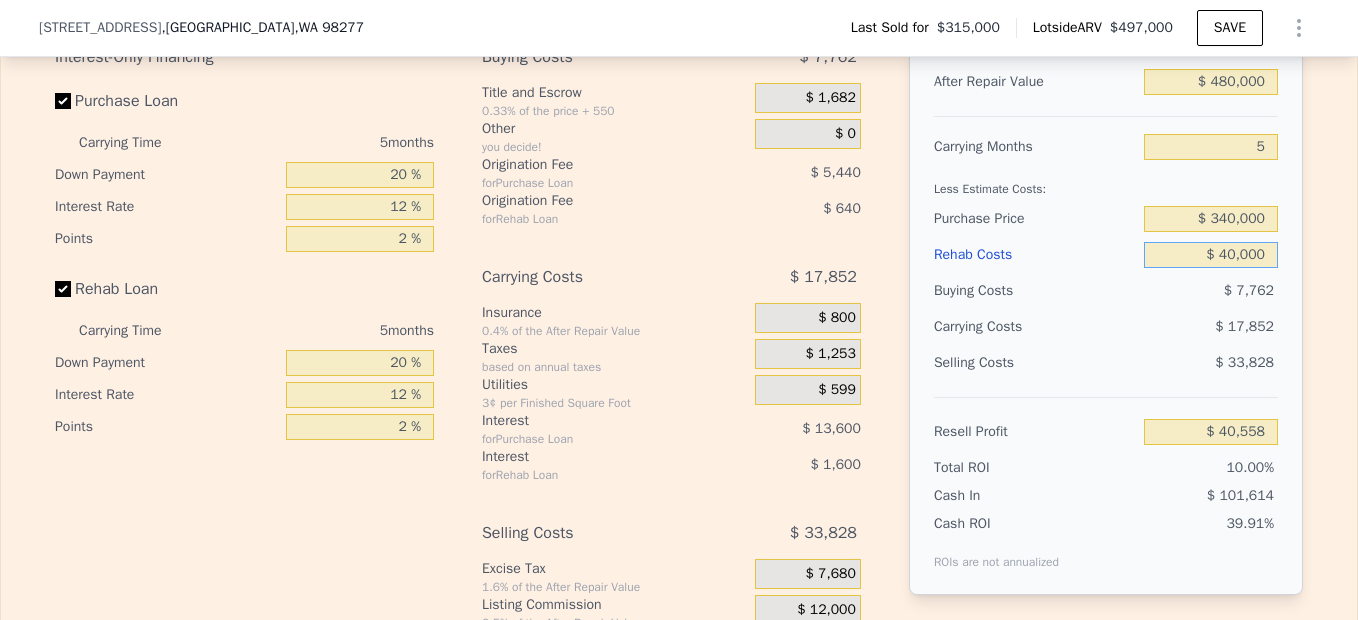 scroll, scrollTop: 2941, scrollLeft: 0, axis: vertical 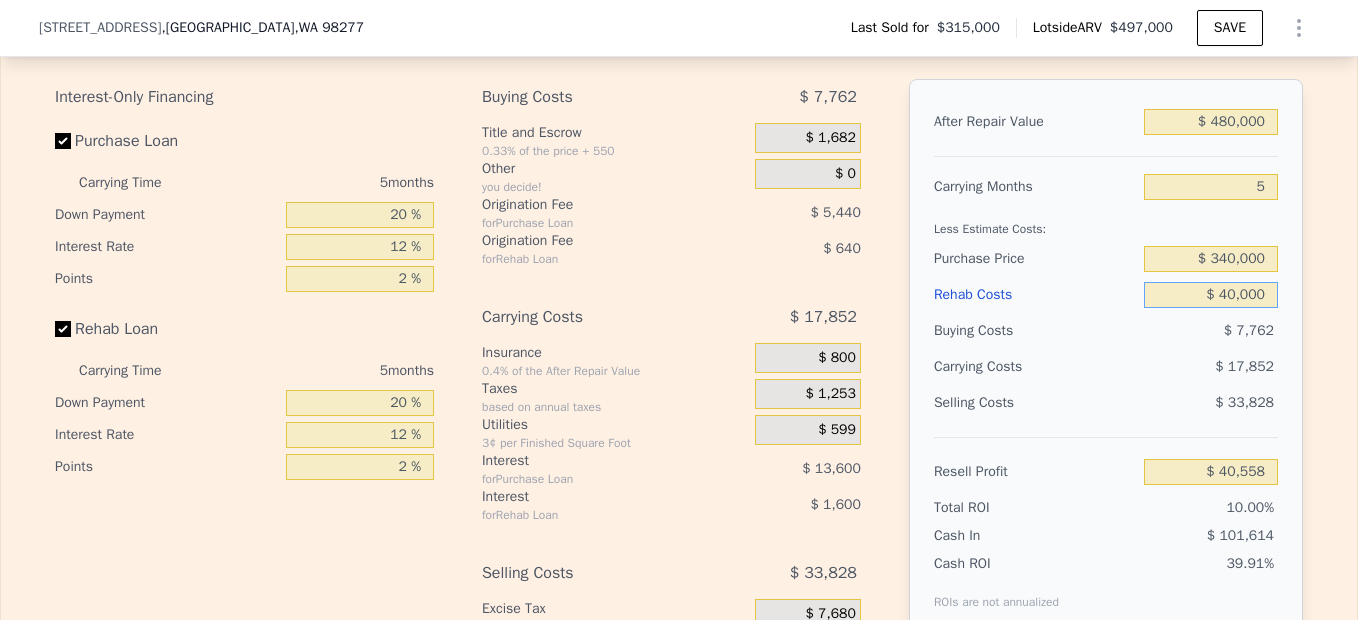 type on "$ 40,000" 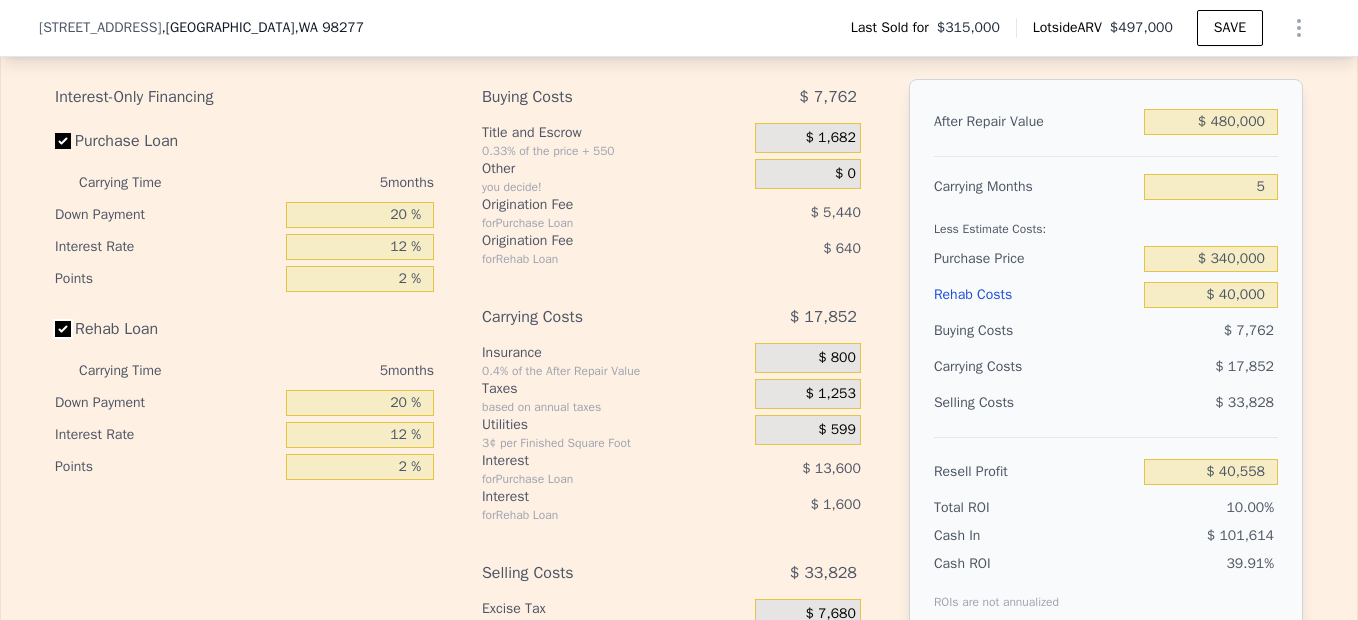 click on "Rehab Loan" at bounding box center [63, 329] 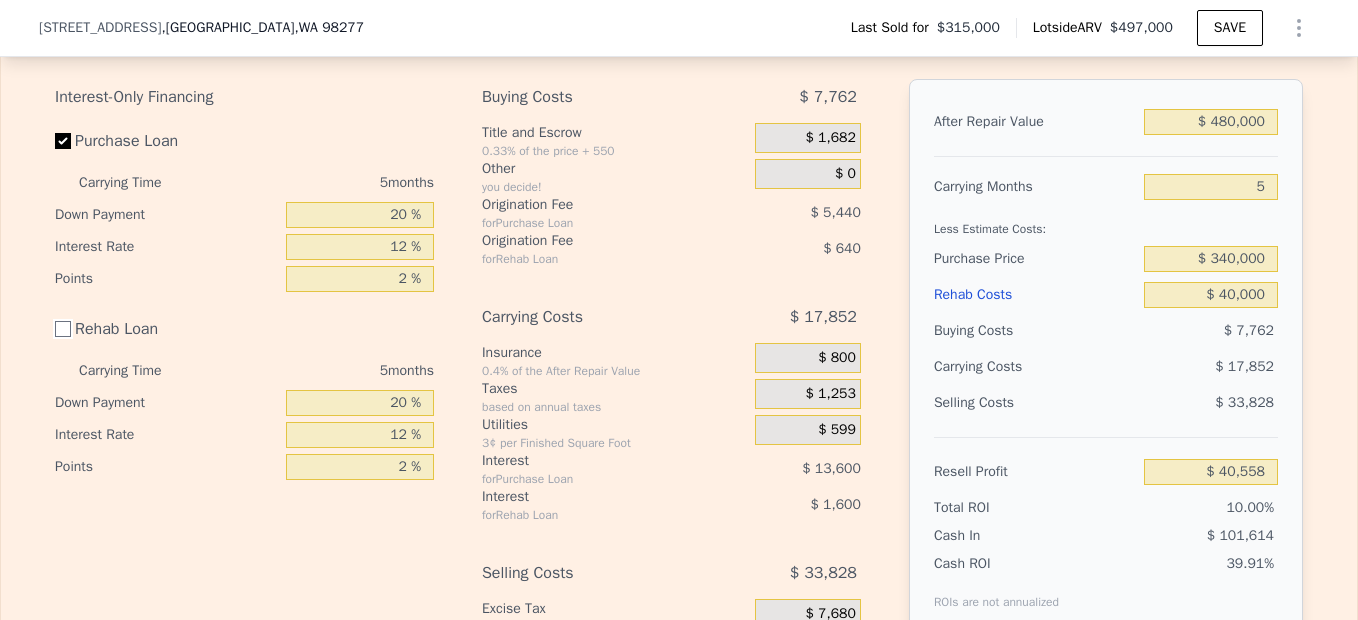 checkbox on "false" 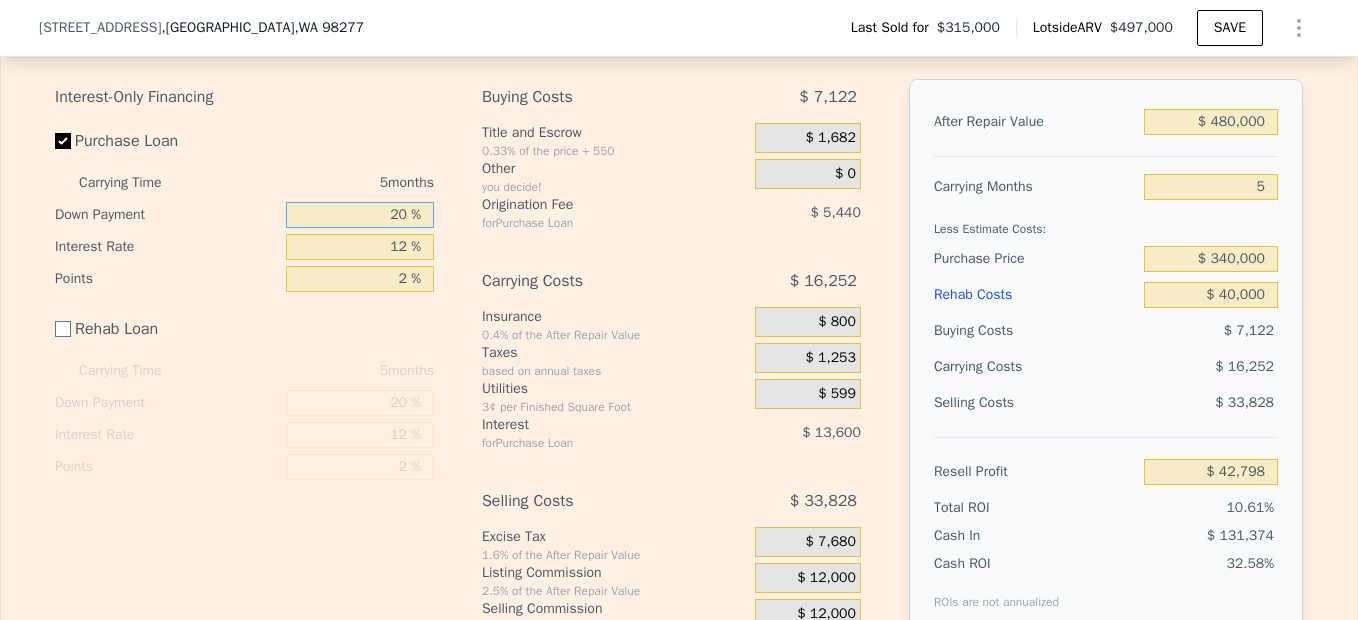drag, startPoint x: 367, startPoint y: 240, endPoint x: 455, endPoint y: 253, distance: 88.95505 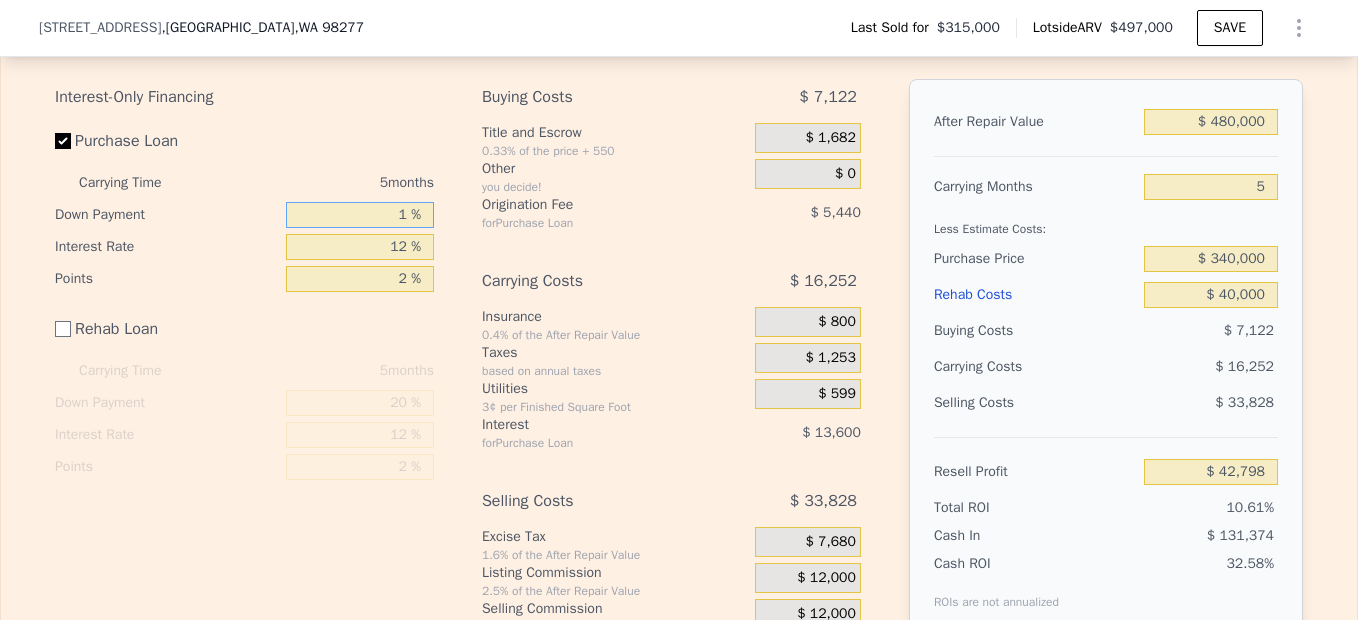 type on "10 %" 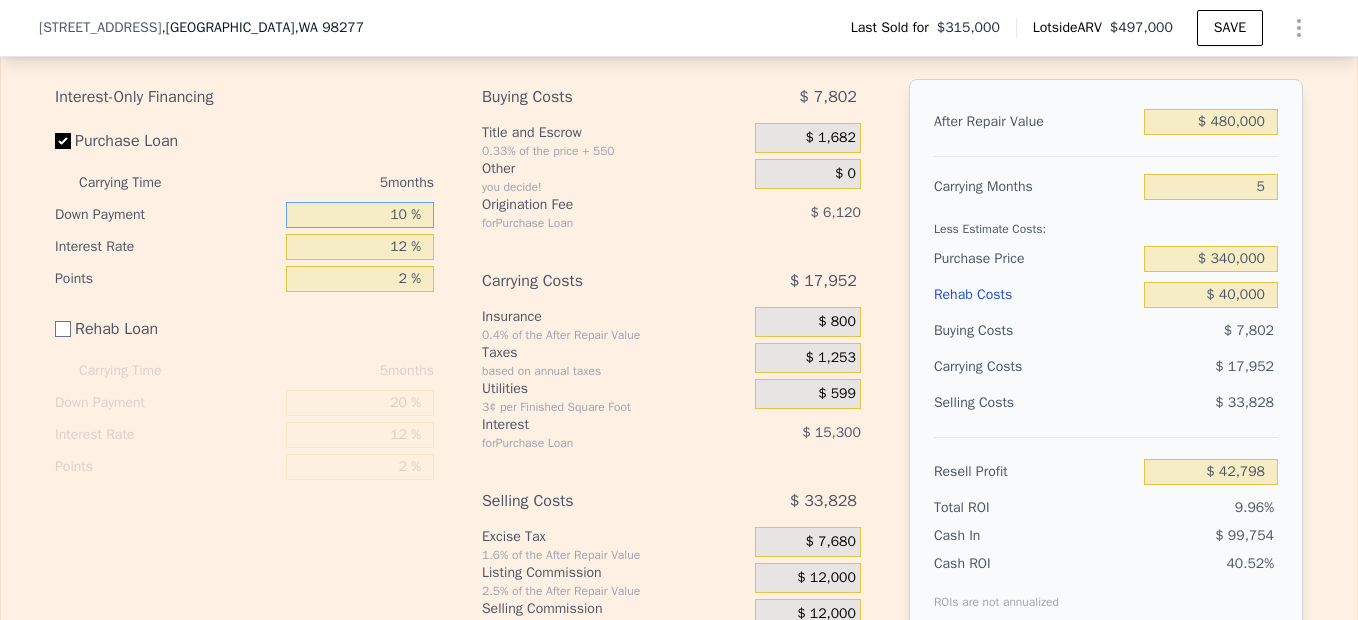type on "$ 40,418" 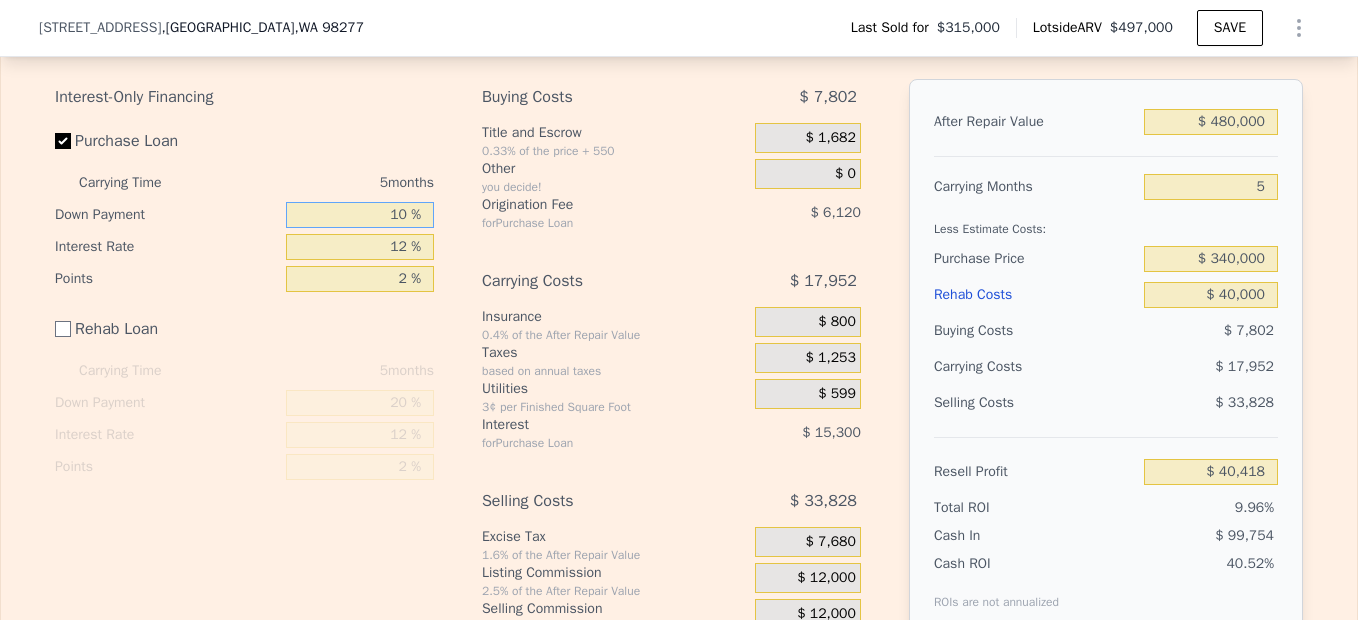 type on "10 %" 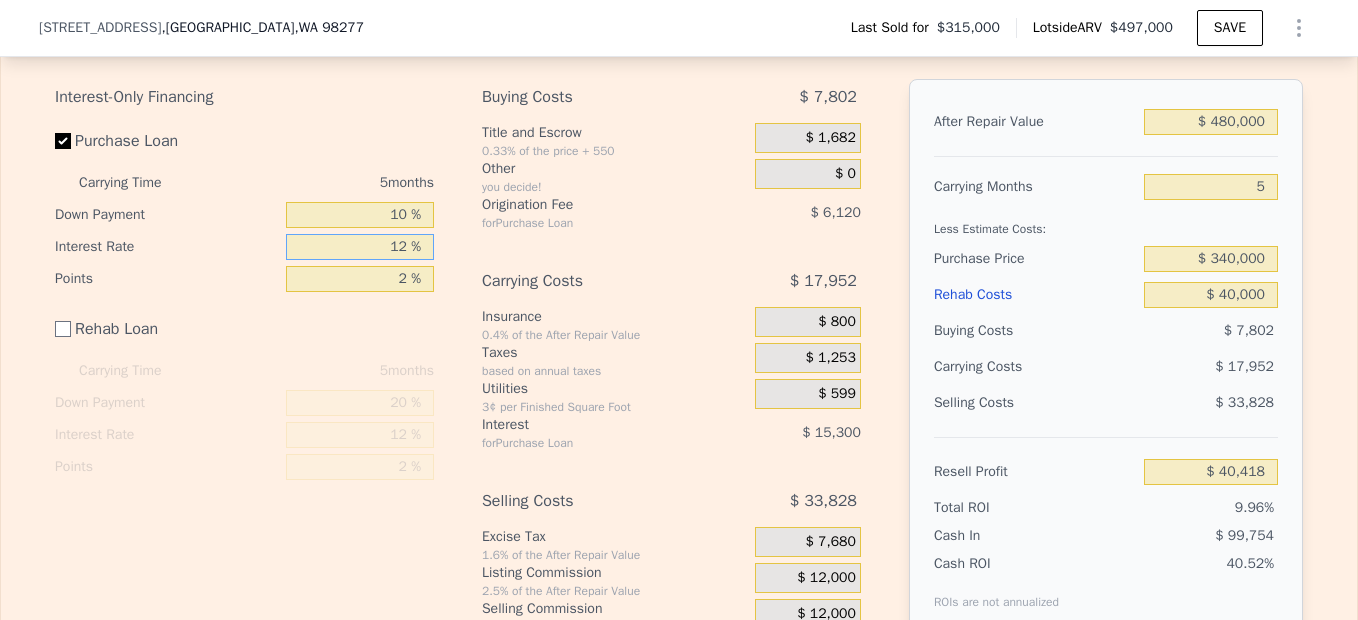 drag, startPoint x: 384, startPoint y: 274, endPoint x: 441, endPoint y: 285, distance: 58.0517 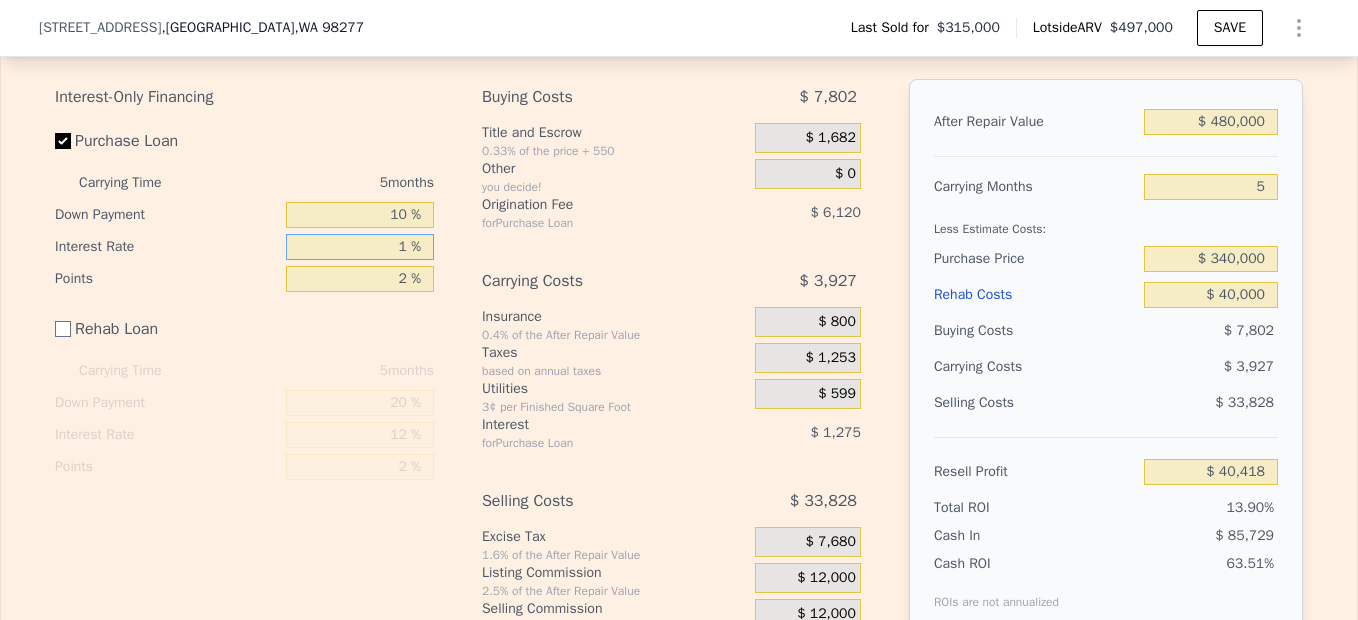 type on "$ 54,443" 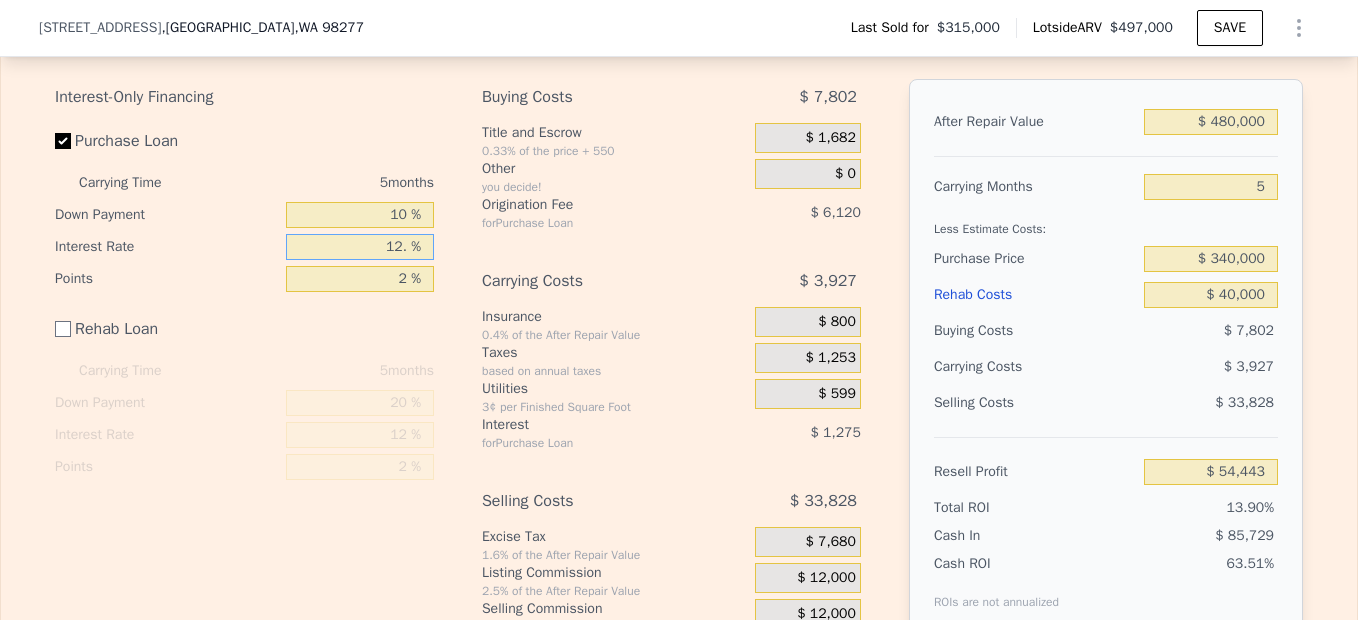 type on "12.7 %" 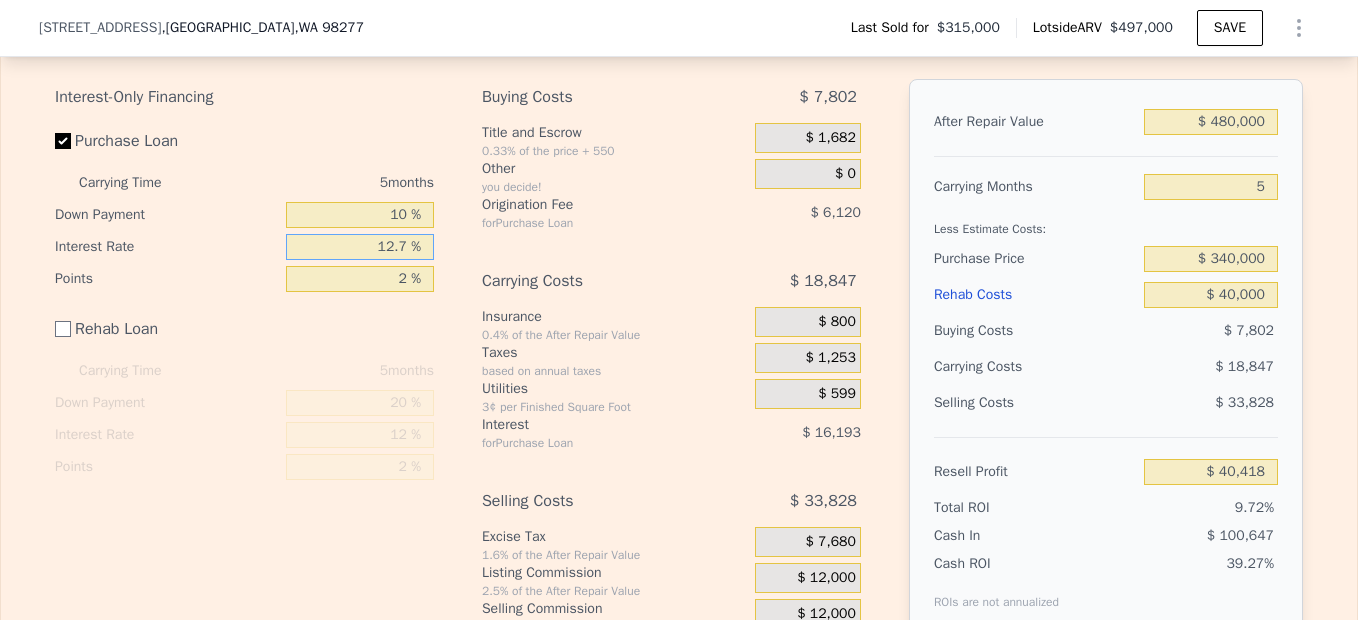 type on "$ 39,523" 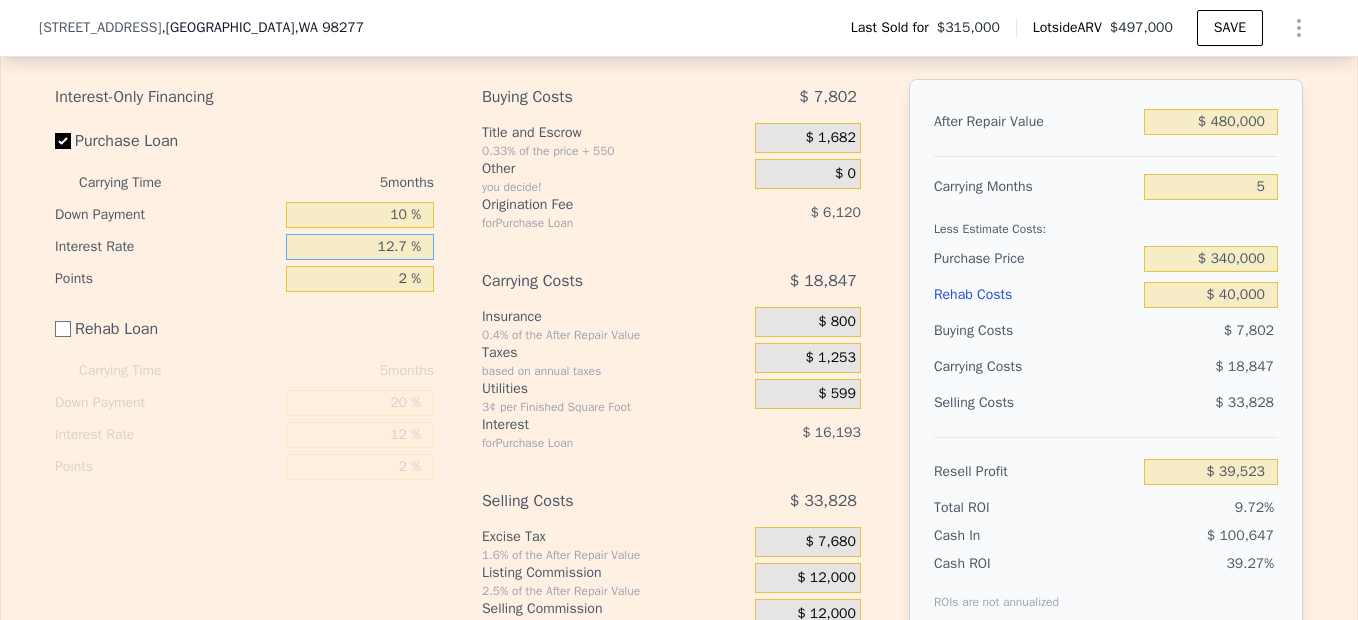 type on "12.75 %" 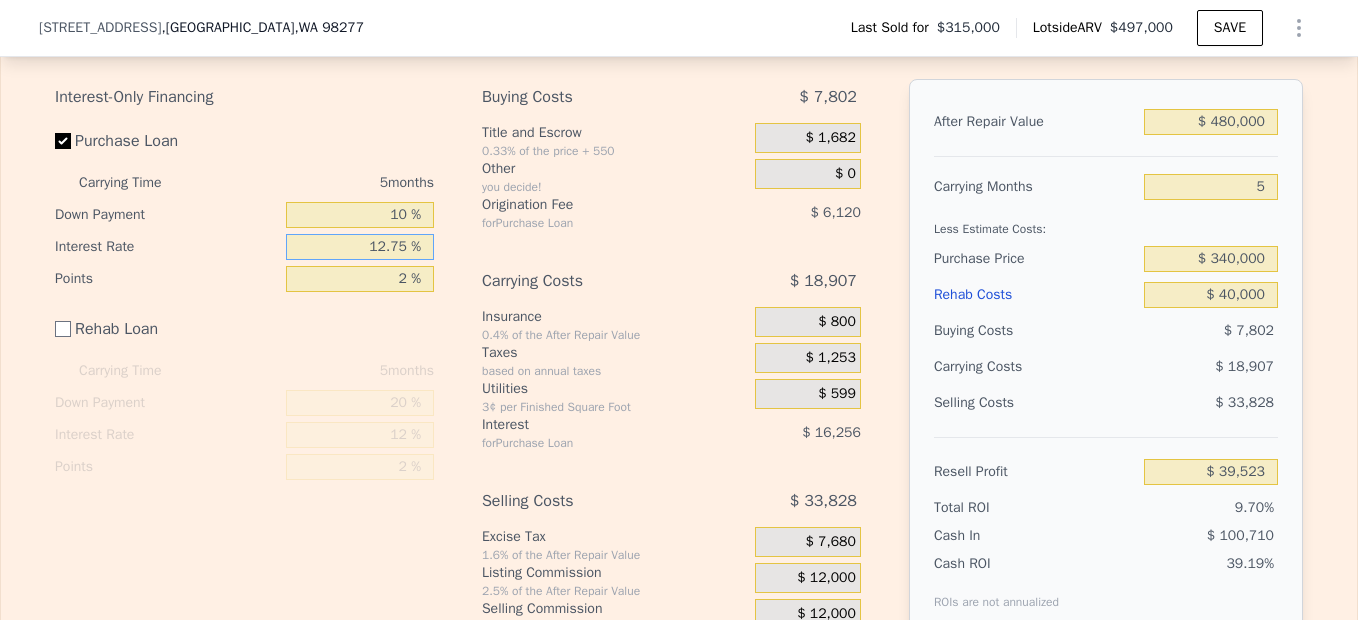 type on "$ 39,463" 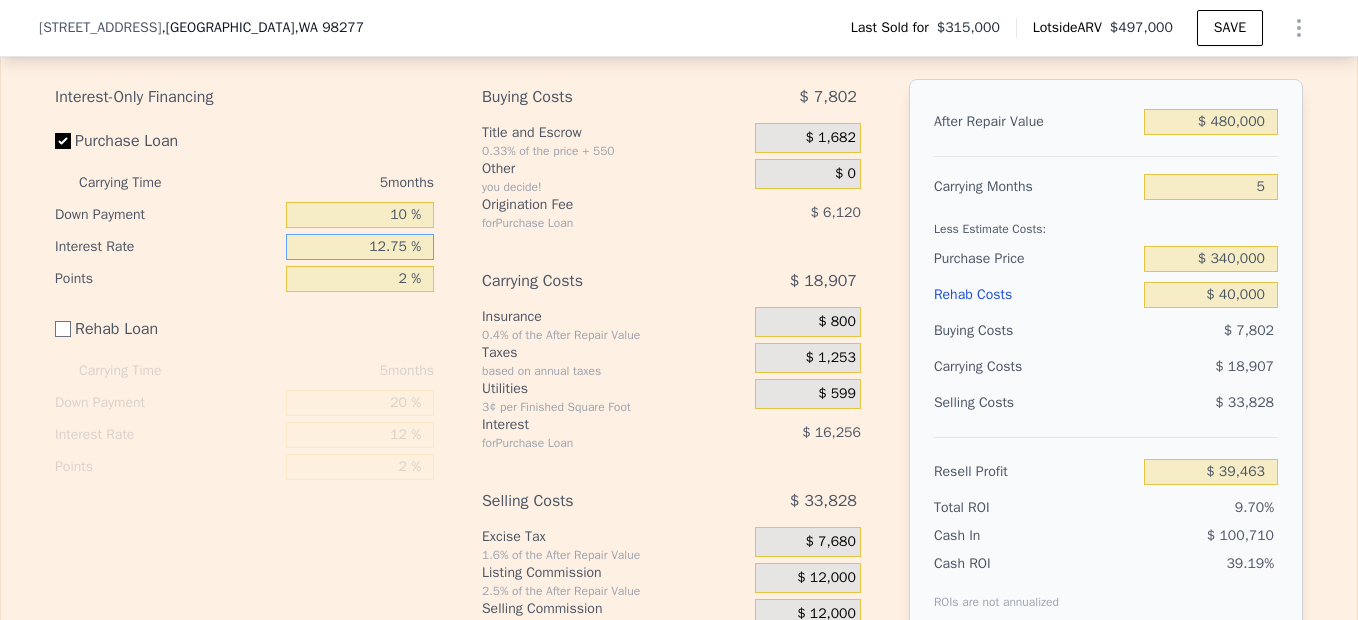 type on "12.75 %" 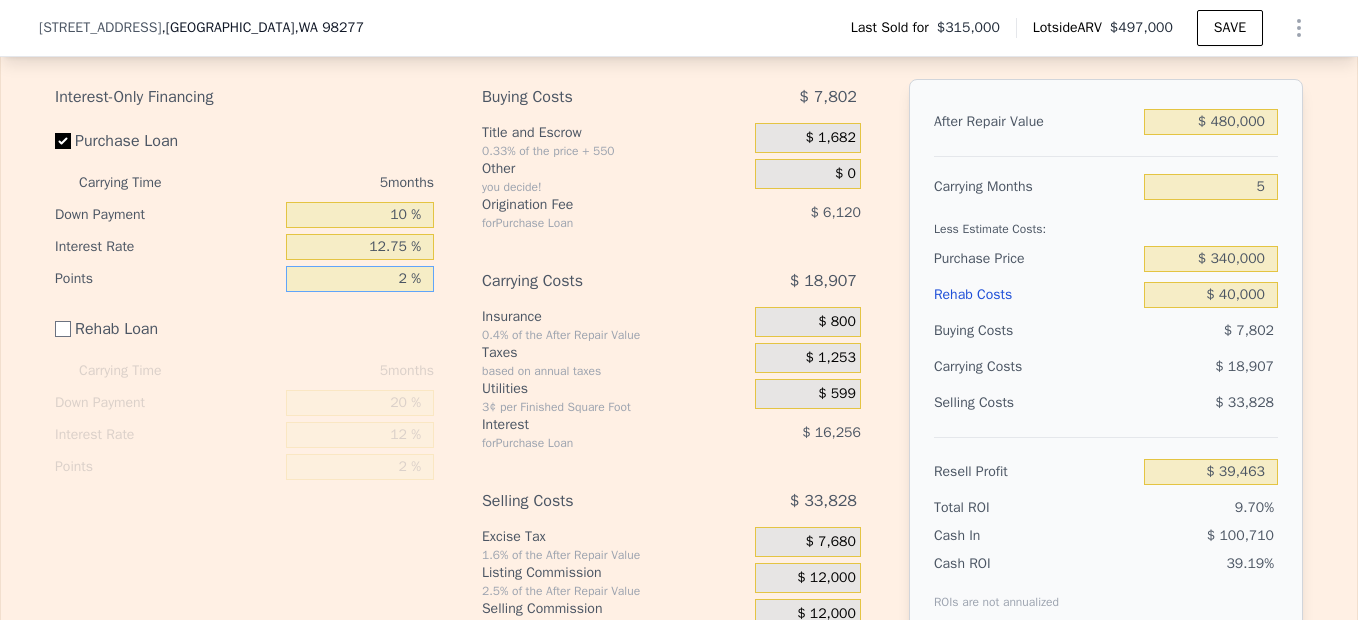 click on "2 %" at bounding box center (360, 279) 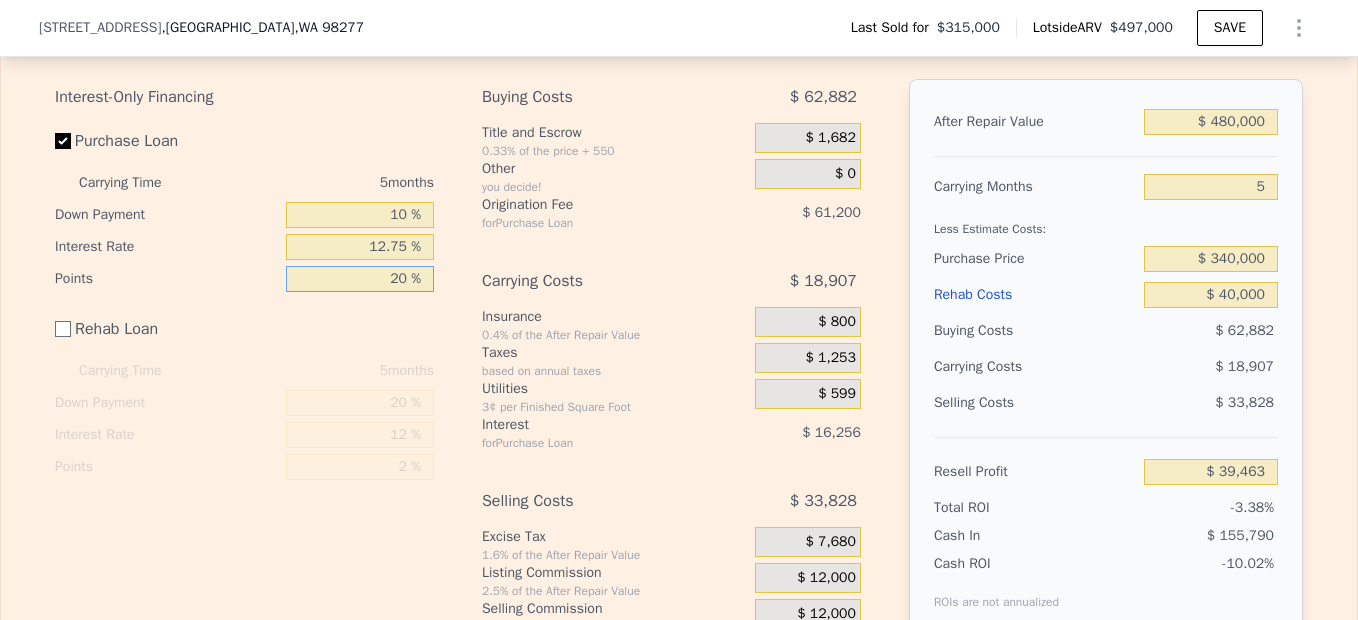type on "-$ 15,617" 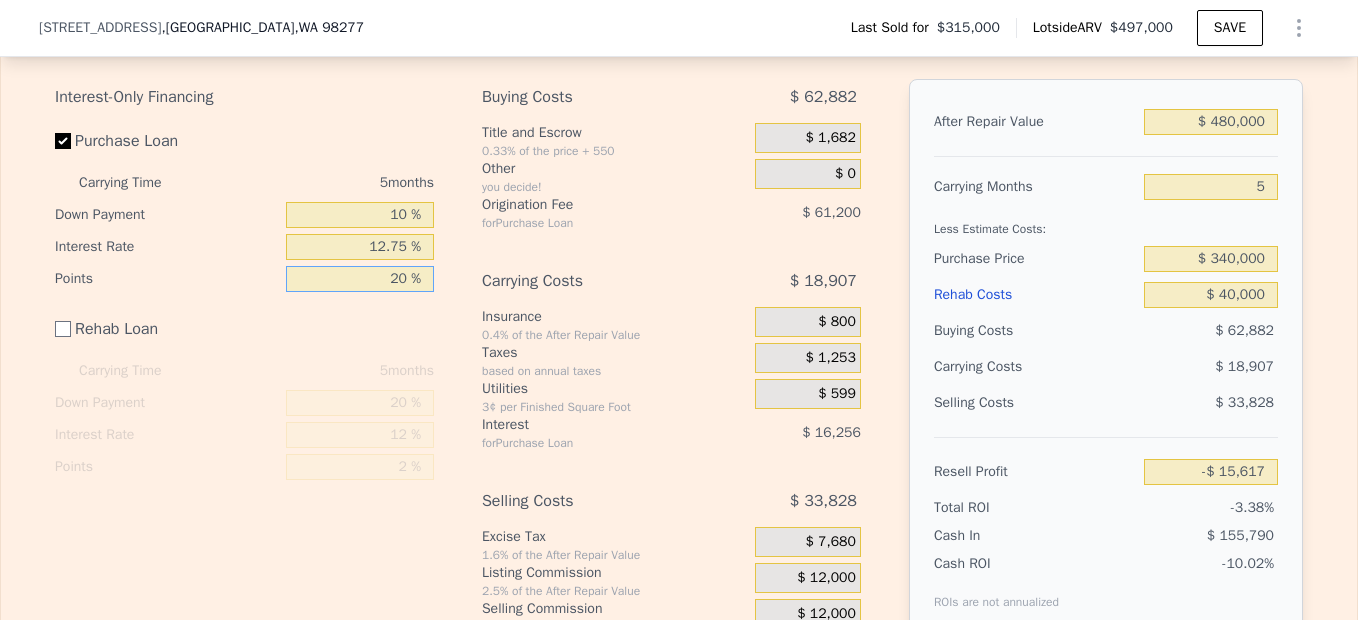 type on "2 %" 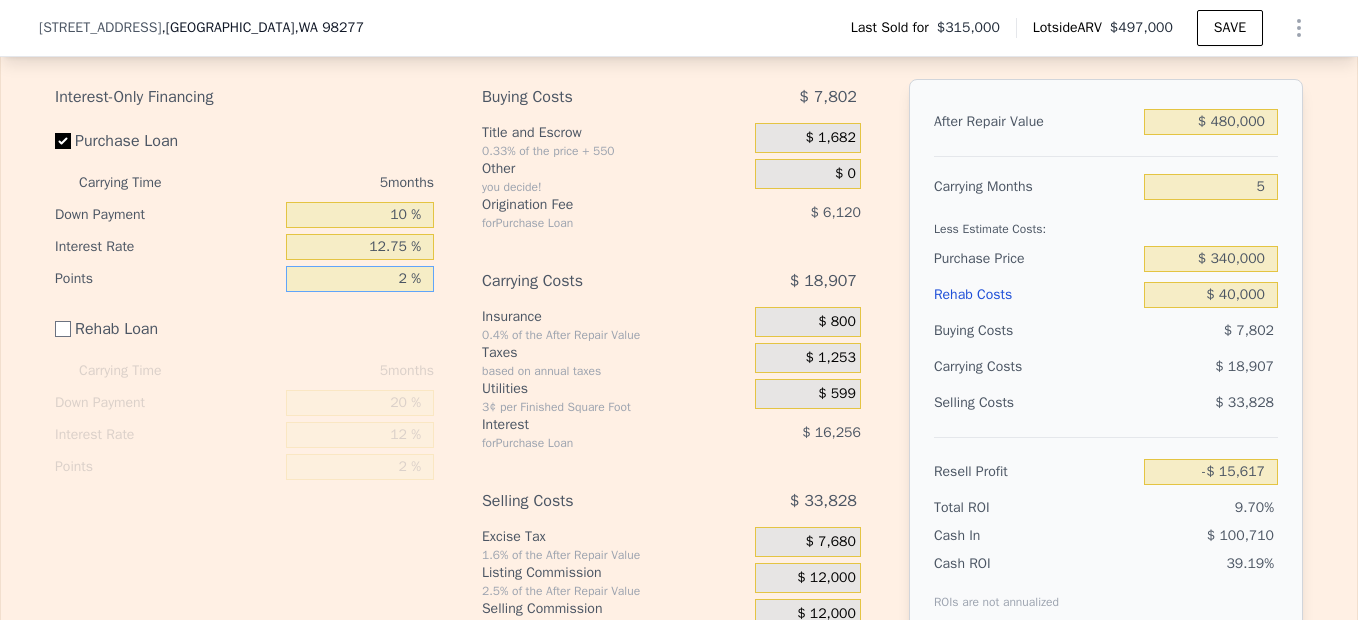 type on "$ 39,463" 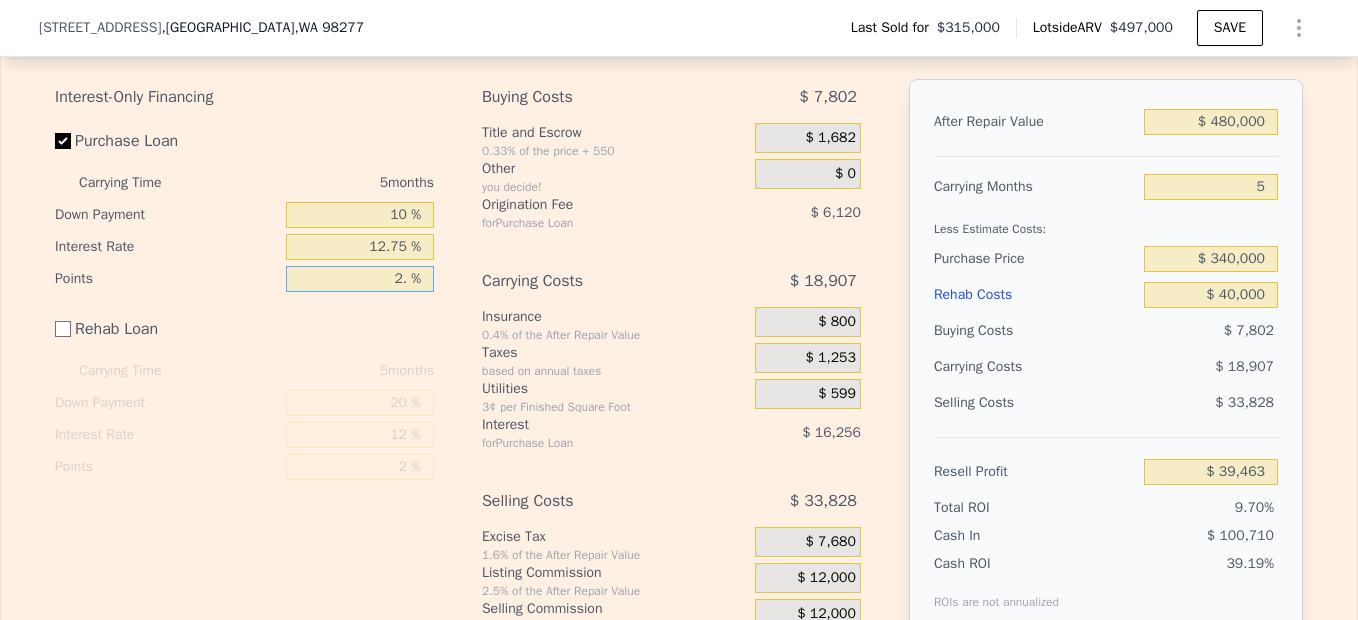 type on "2.4 %" 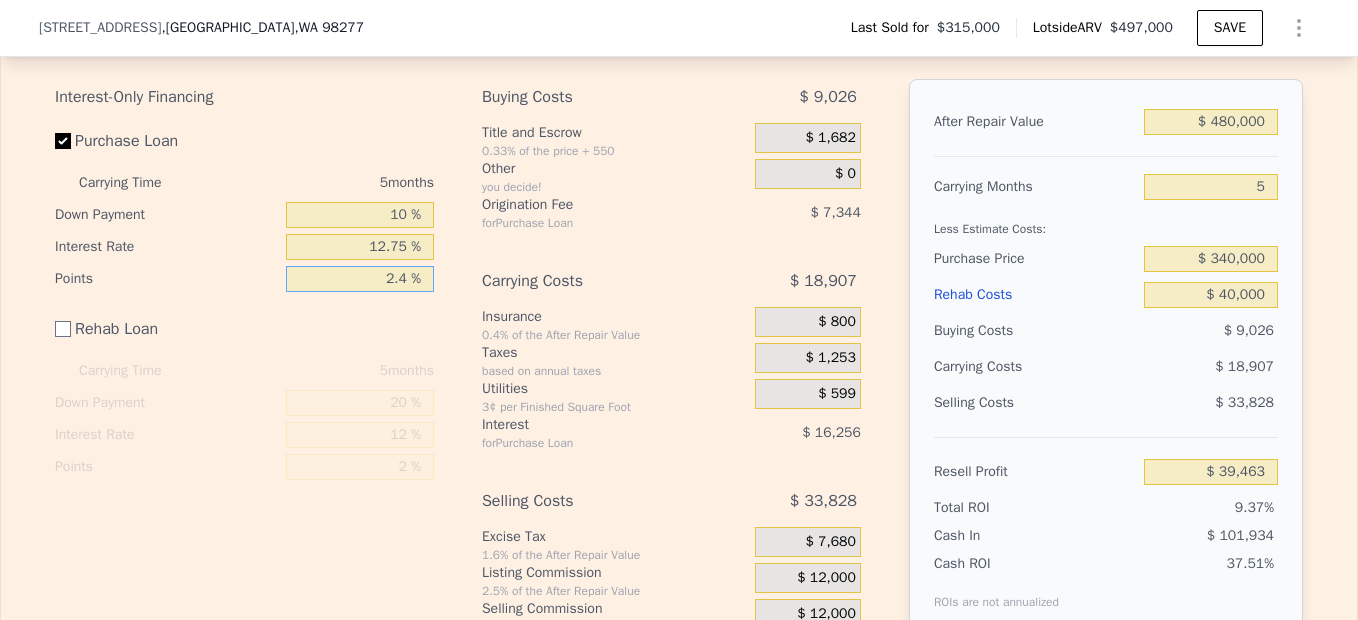 type on "$ 38,239" 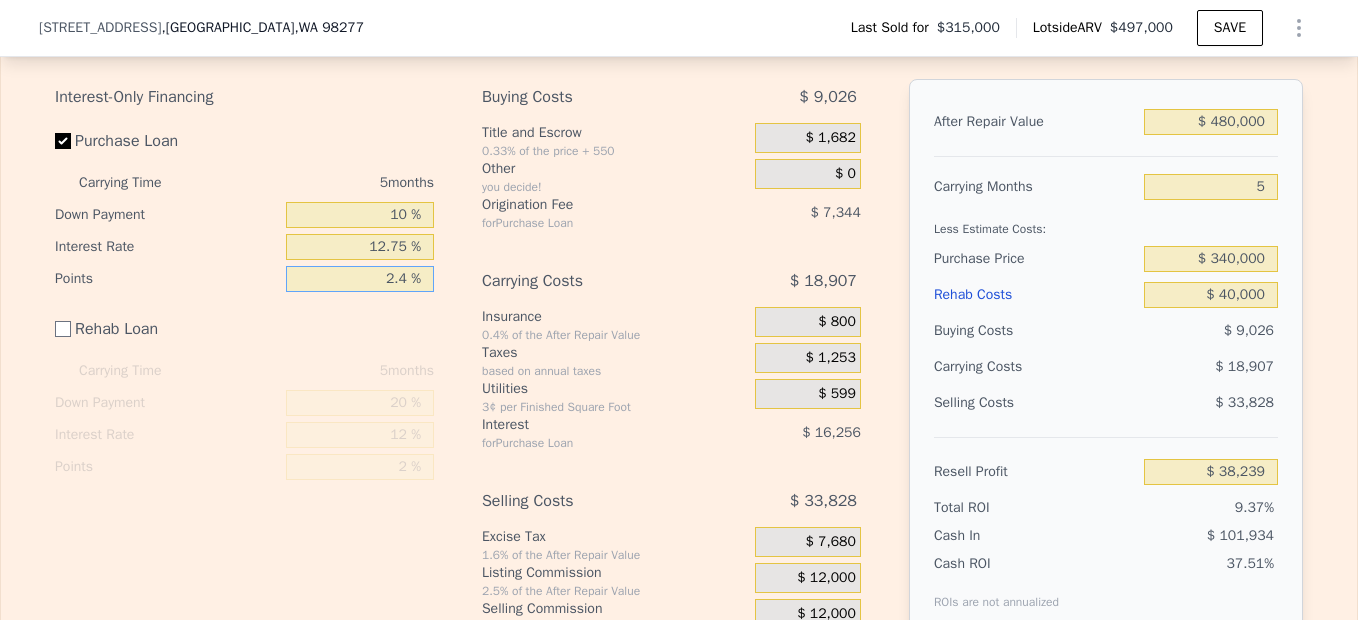 type on "2. %" 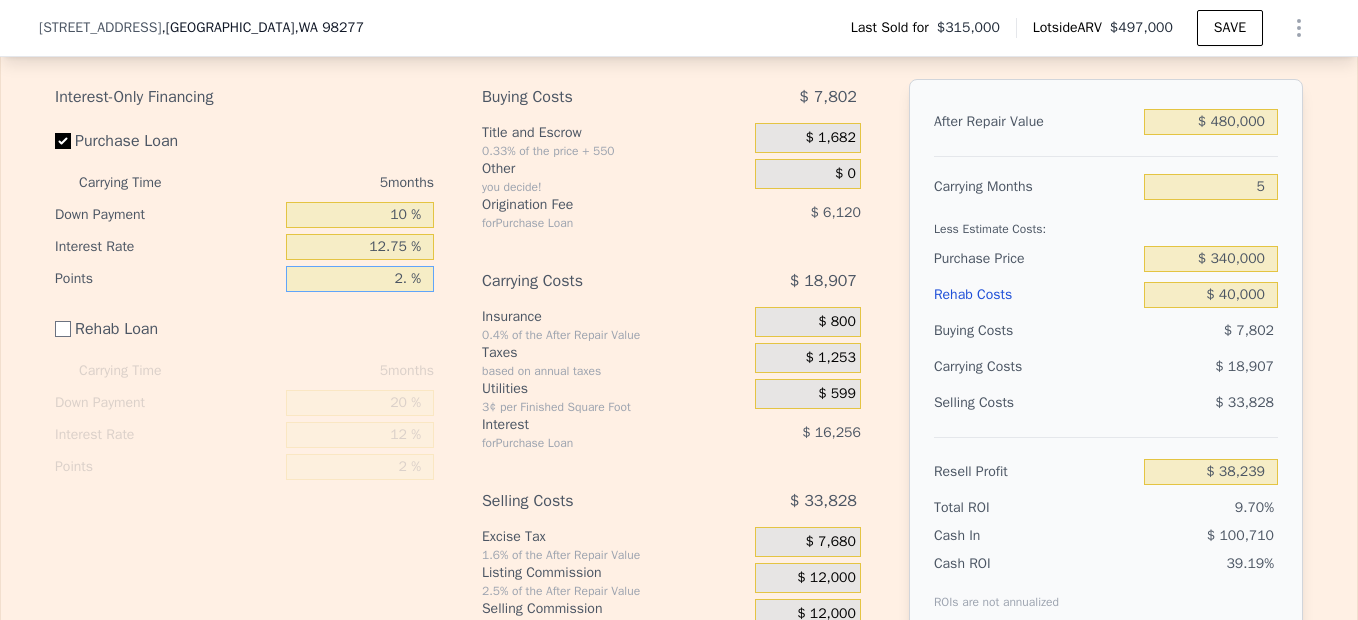 type on "$ 39,463" 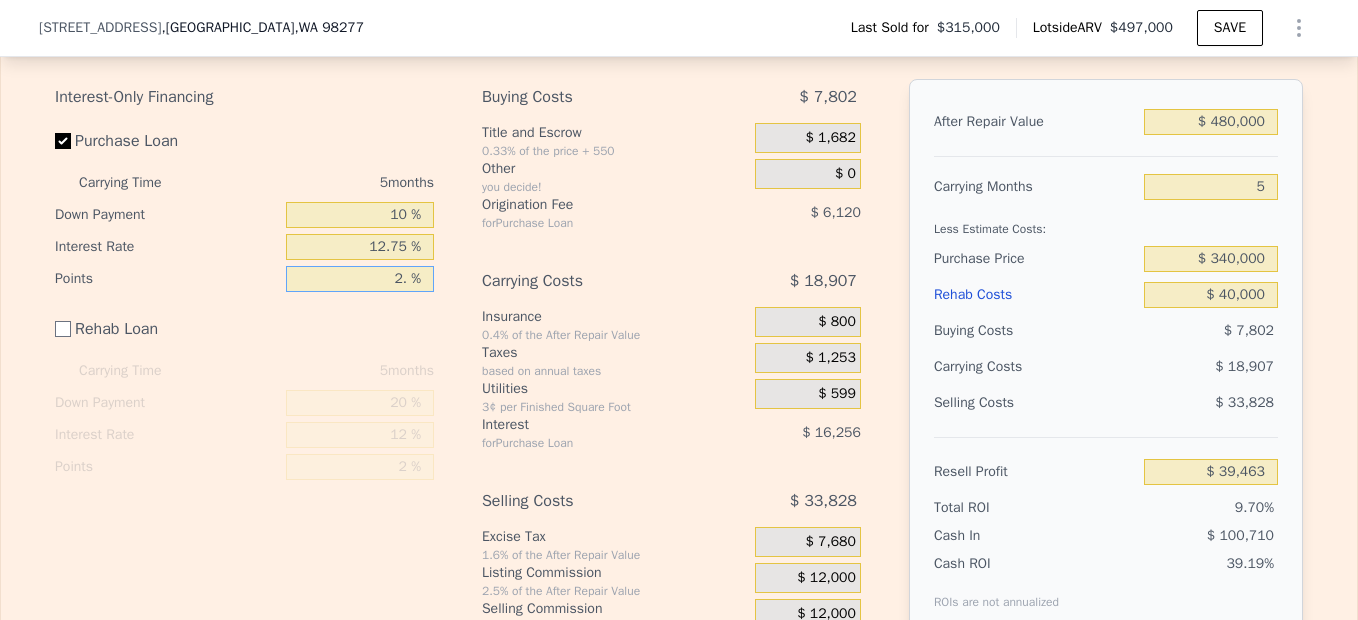 type on "2.5 %" 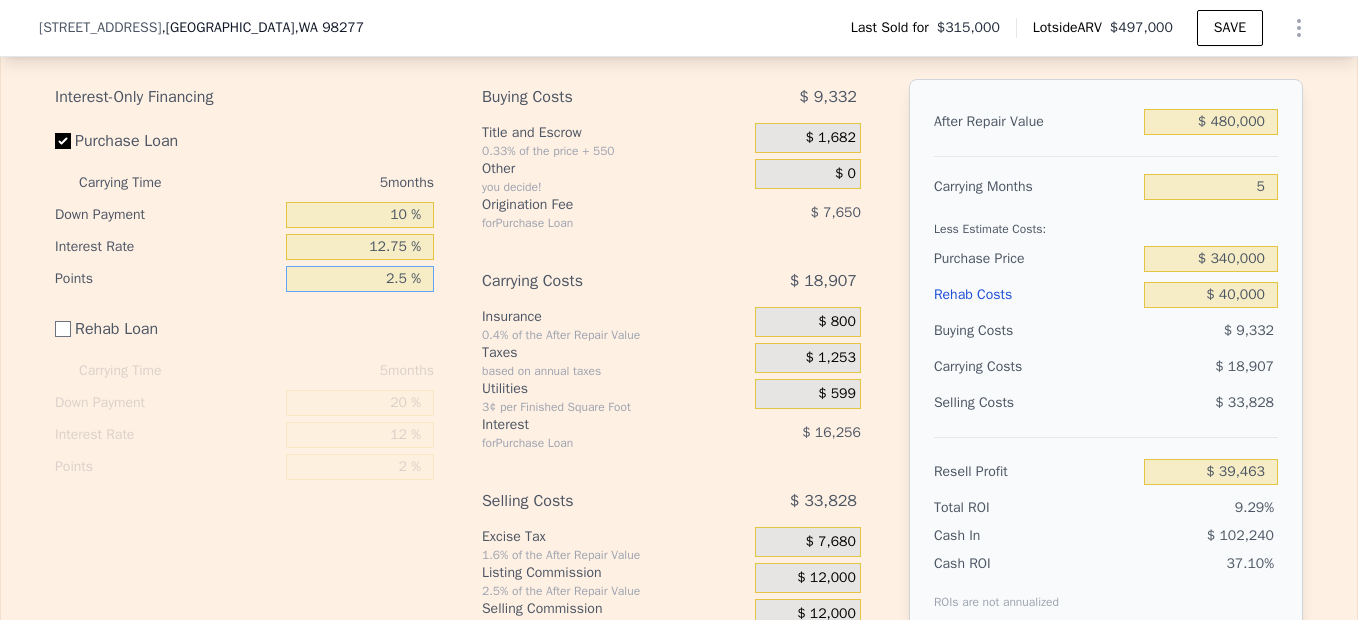 type on "$ 37,933" 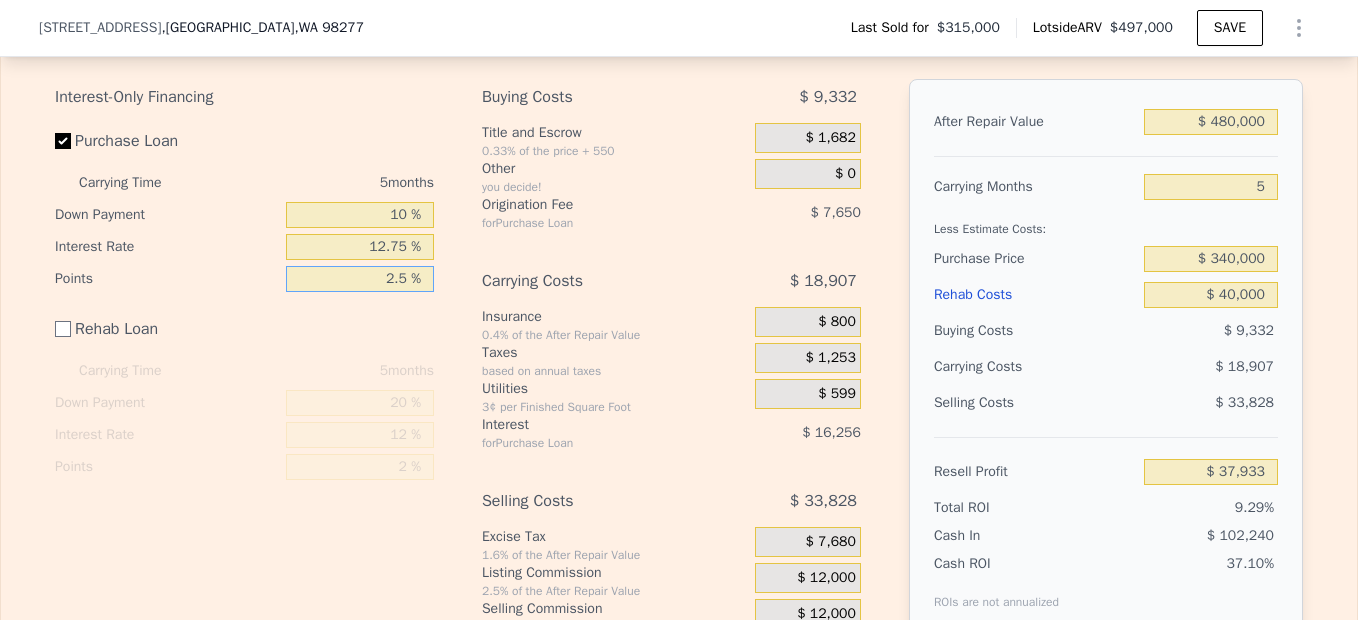 type on "2.5 %" 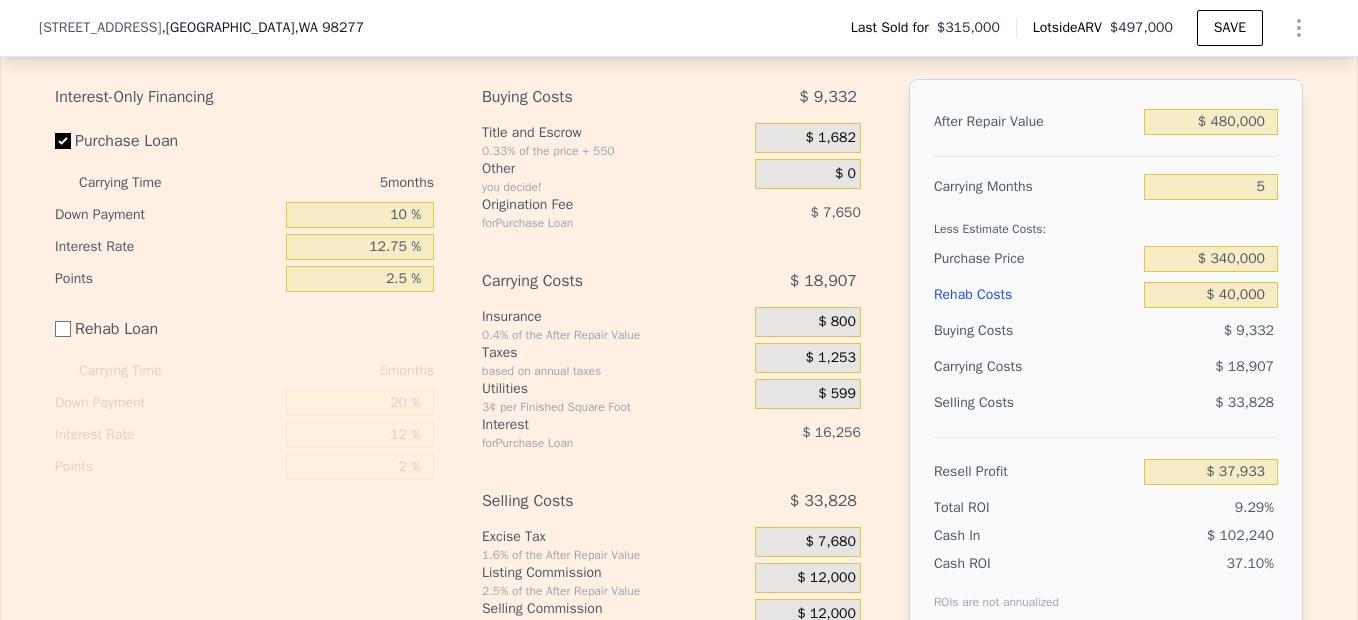 click on "5  months" at bounding box center [325, 371] 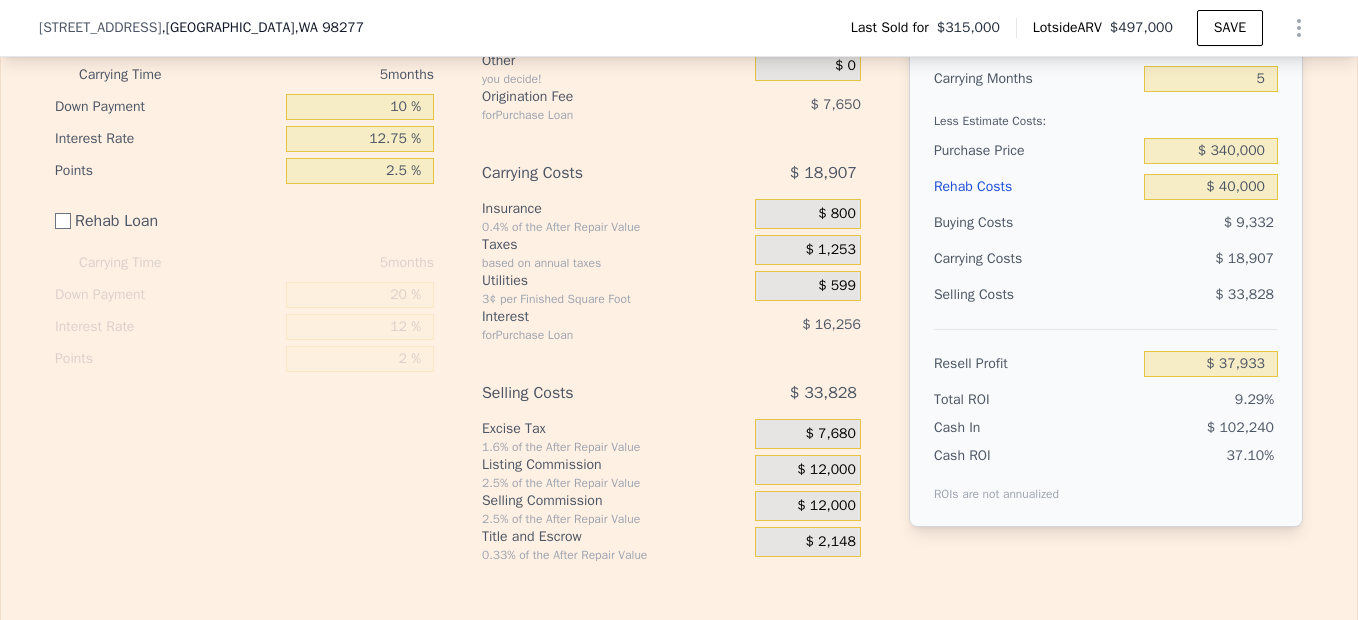 scroll, scrollTop: 3088, scrollLeft: 0, axis: vertical 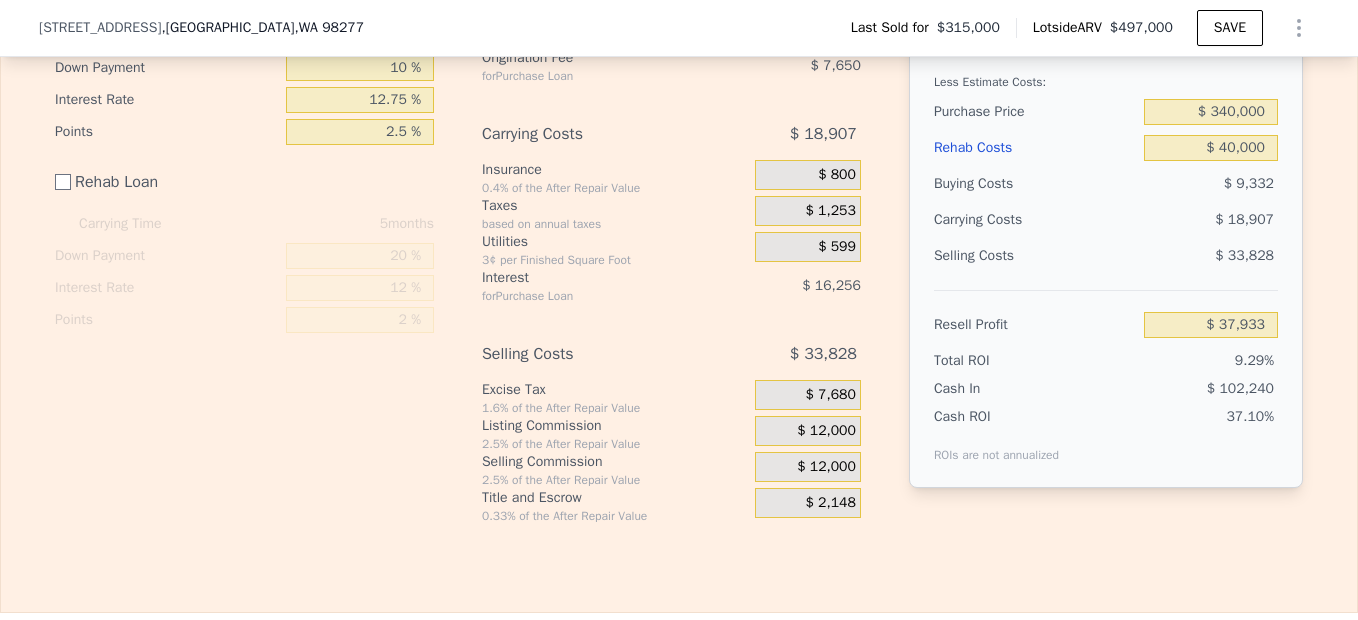click on "$ 12,000" at bounding box center (808, 467) 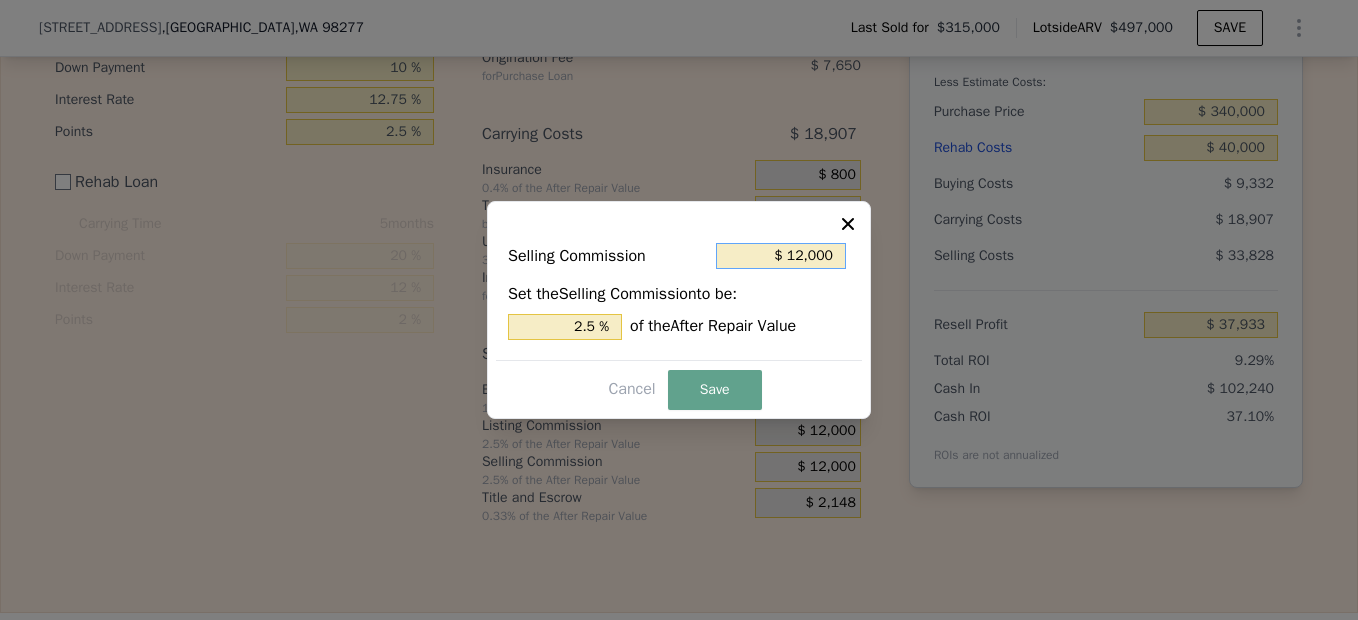 drag, startPoint x: 789, startPoint y: 257, endPoint x: 947, endPoint y: 319, distance: 169.7292 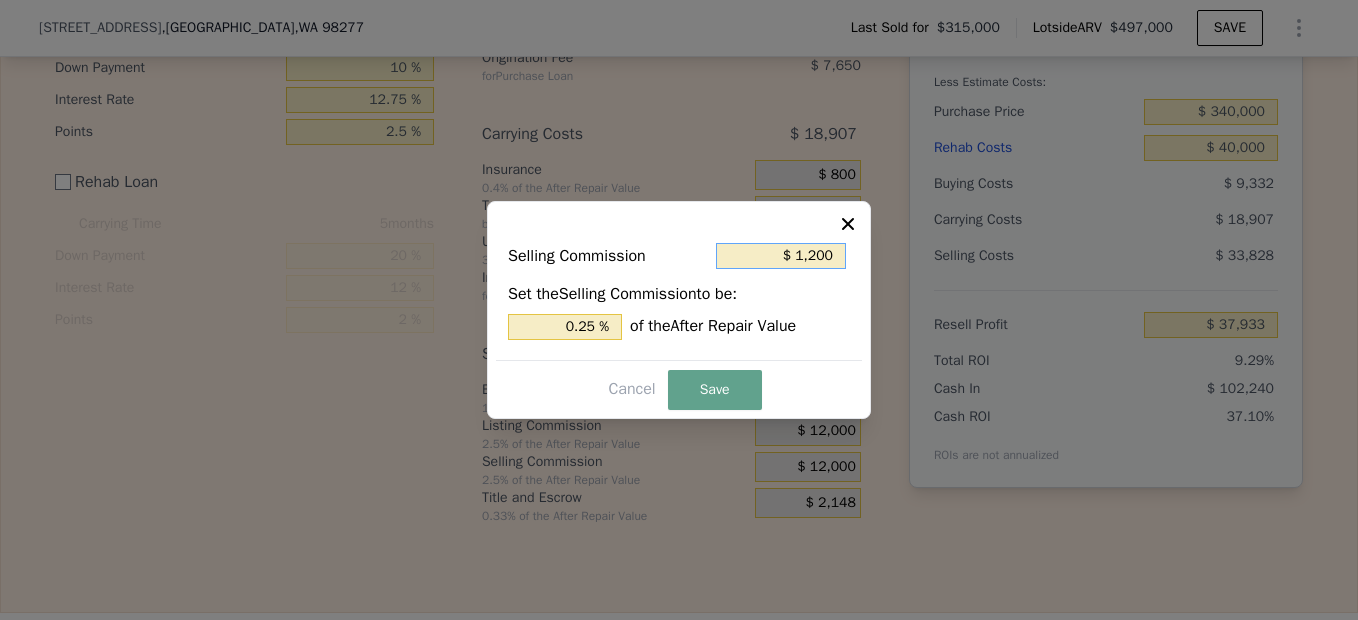 type on "$ 120" 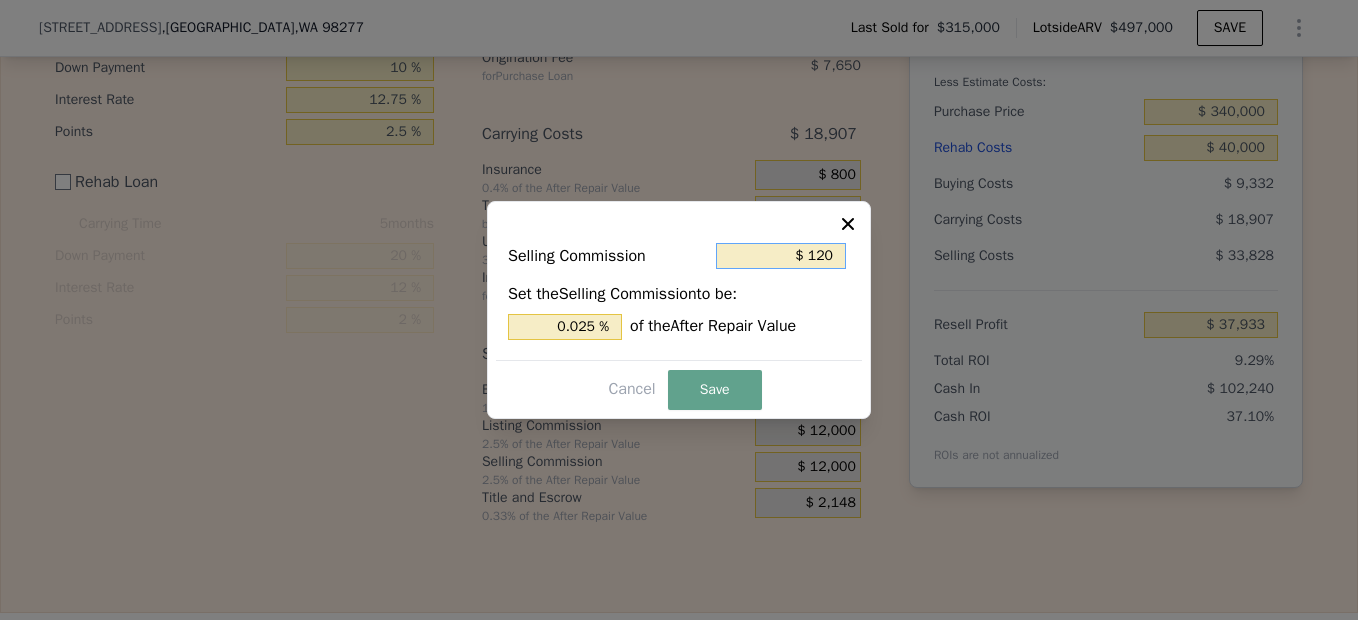 type on "$ 12" 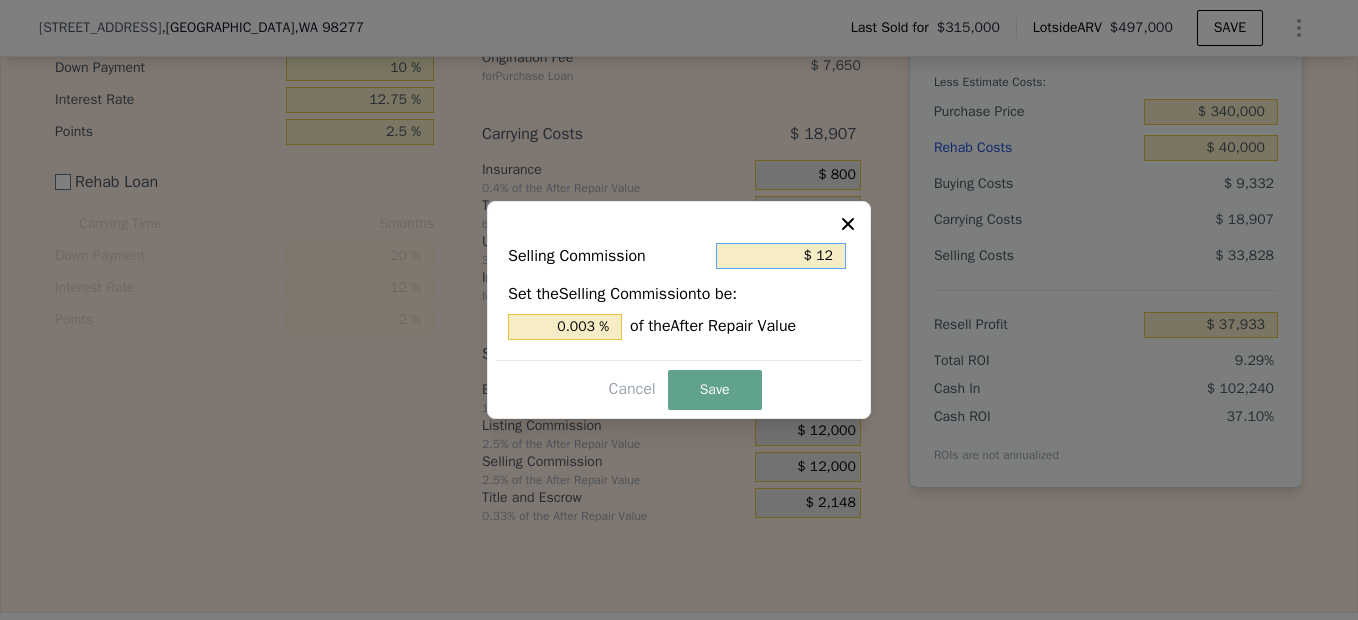 type on "$ 1" 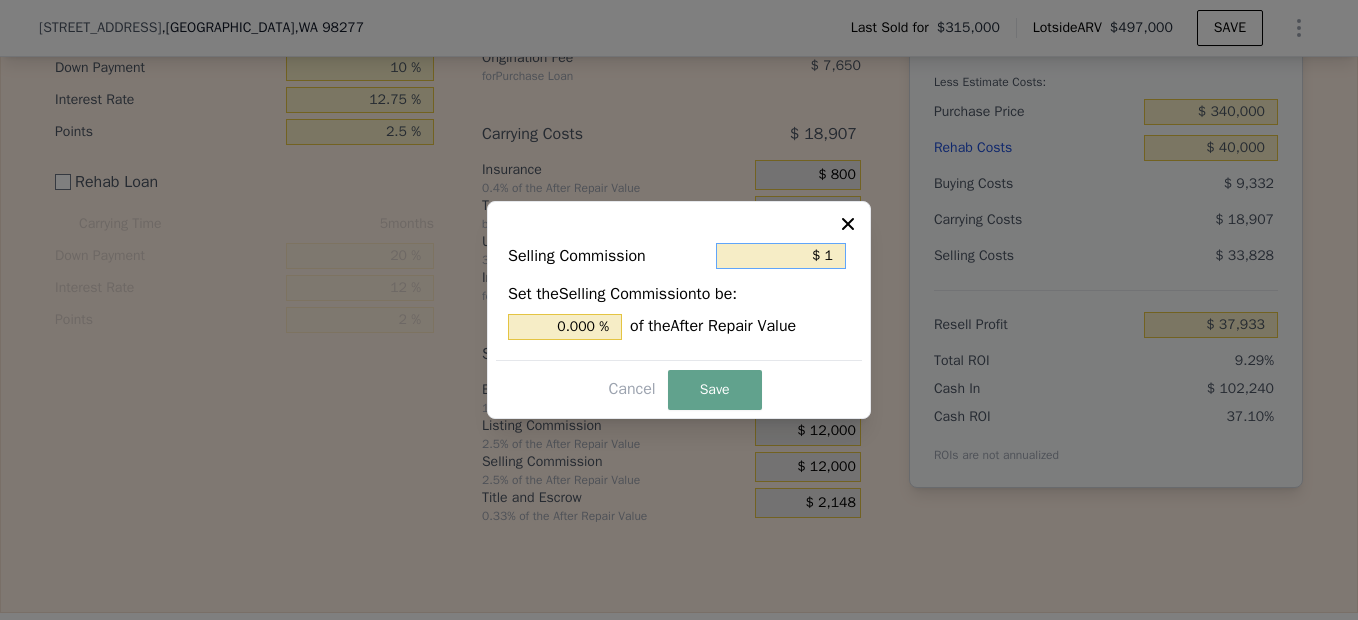type on "$ 14" 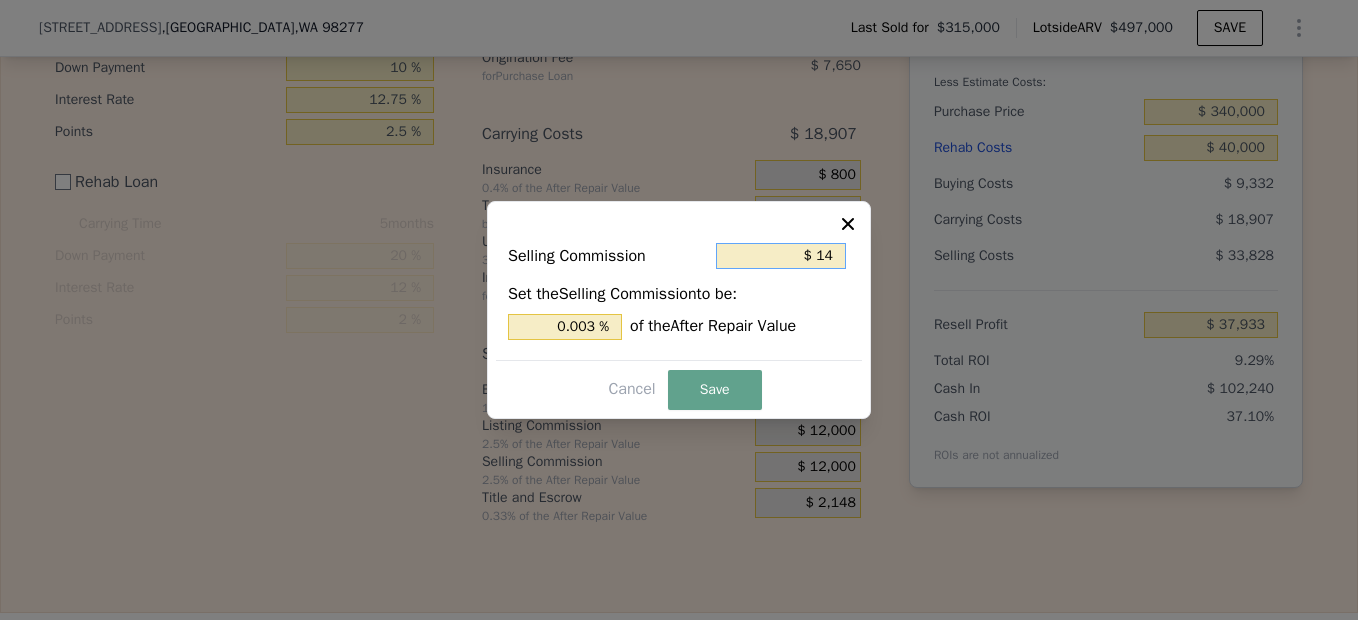 type on "$ 140" 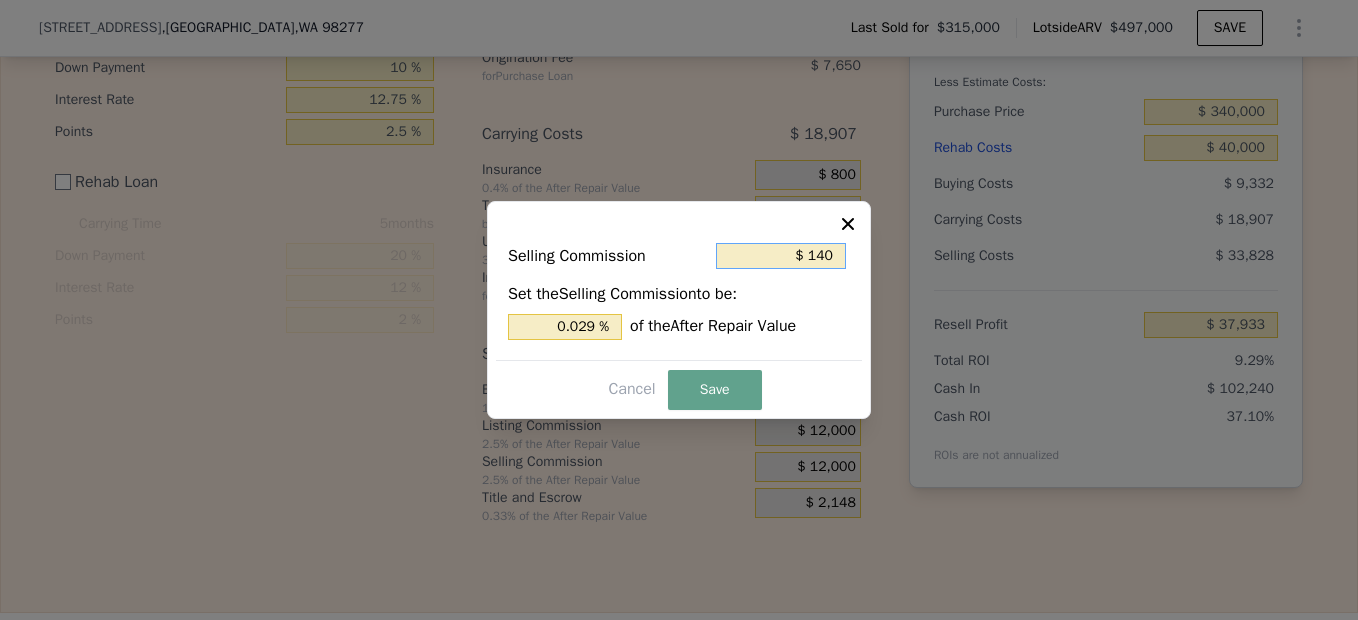 type on "$ 1,400" 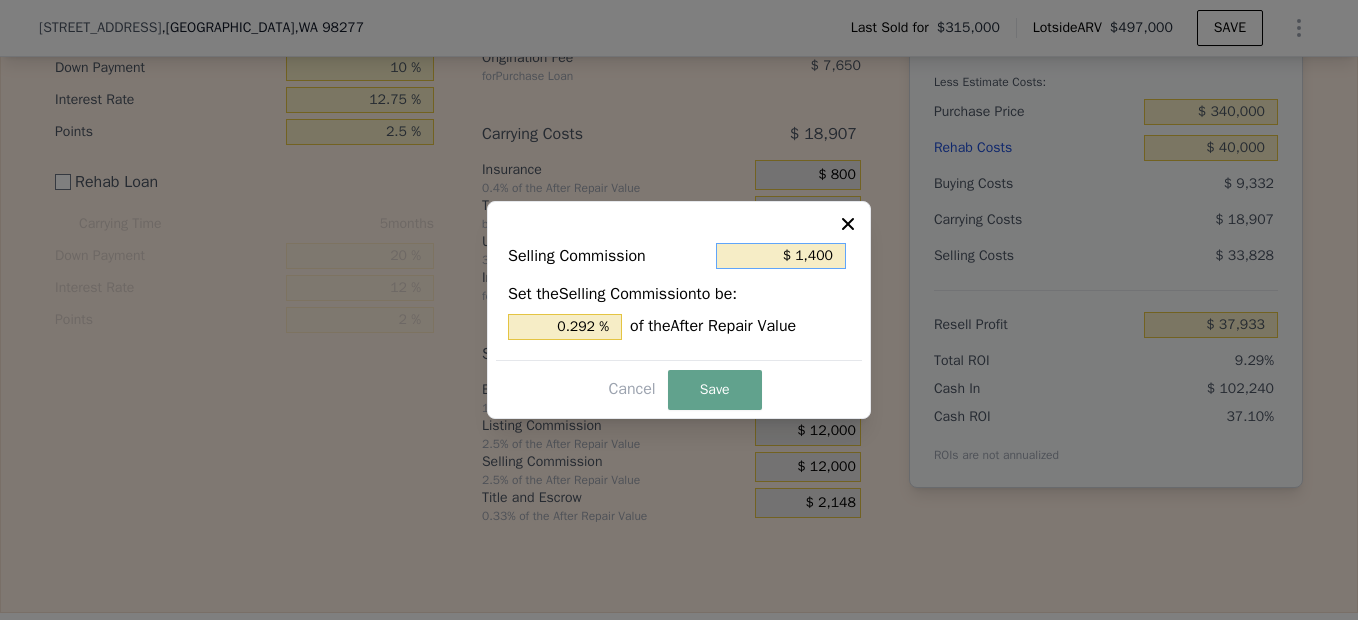 type on "$ 14,000" 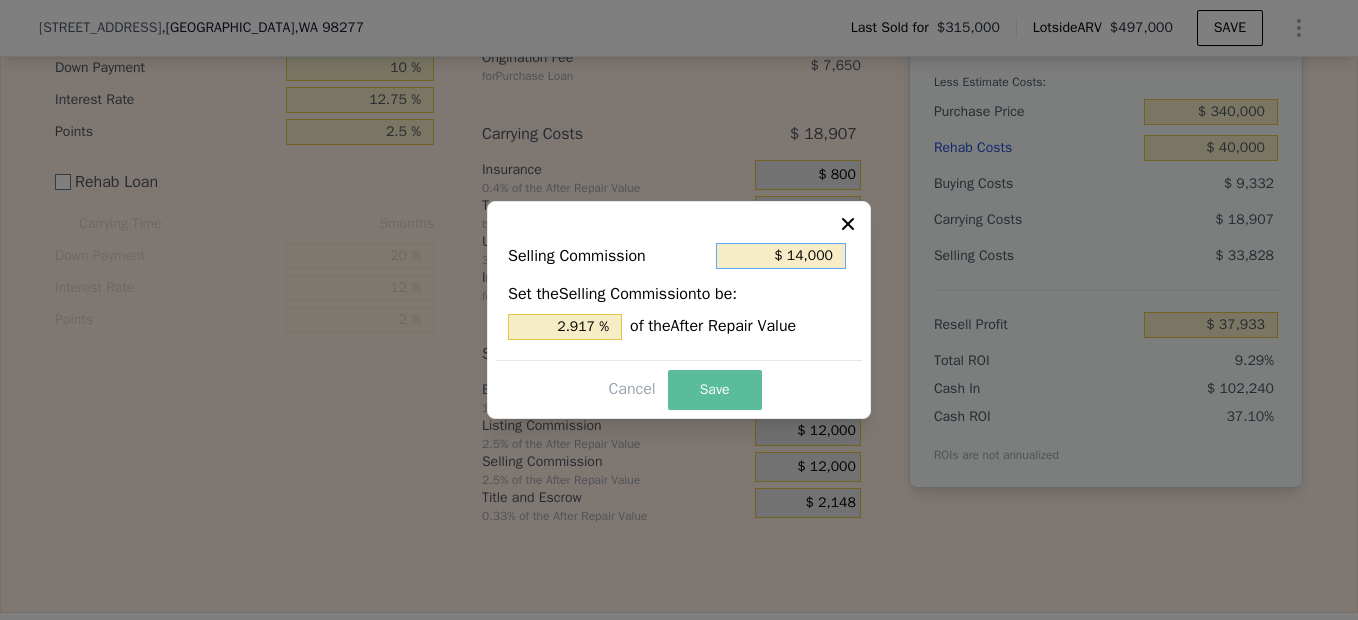 type on "$ 14,000" 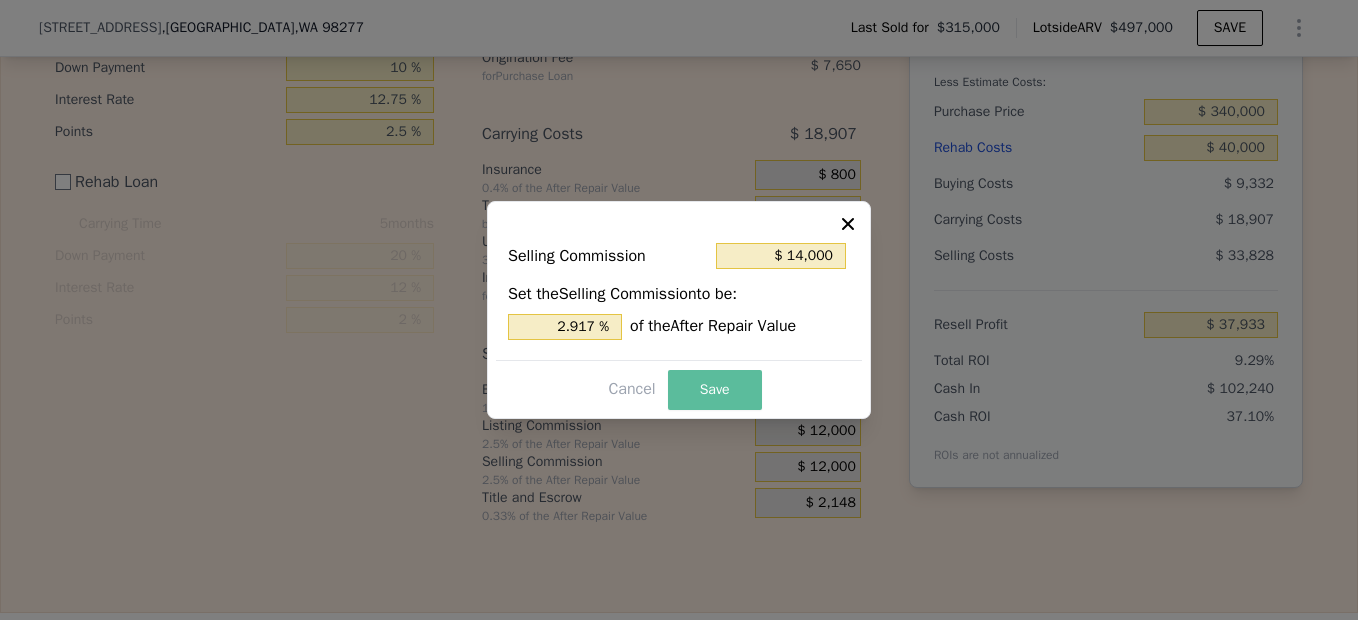 click on "Save" at bounding box center (715, 390) 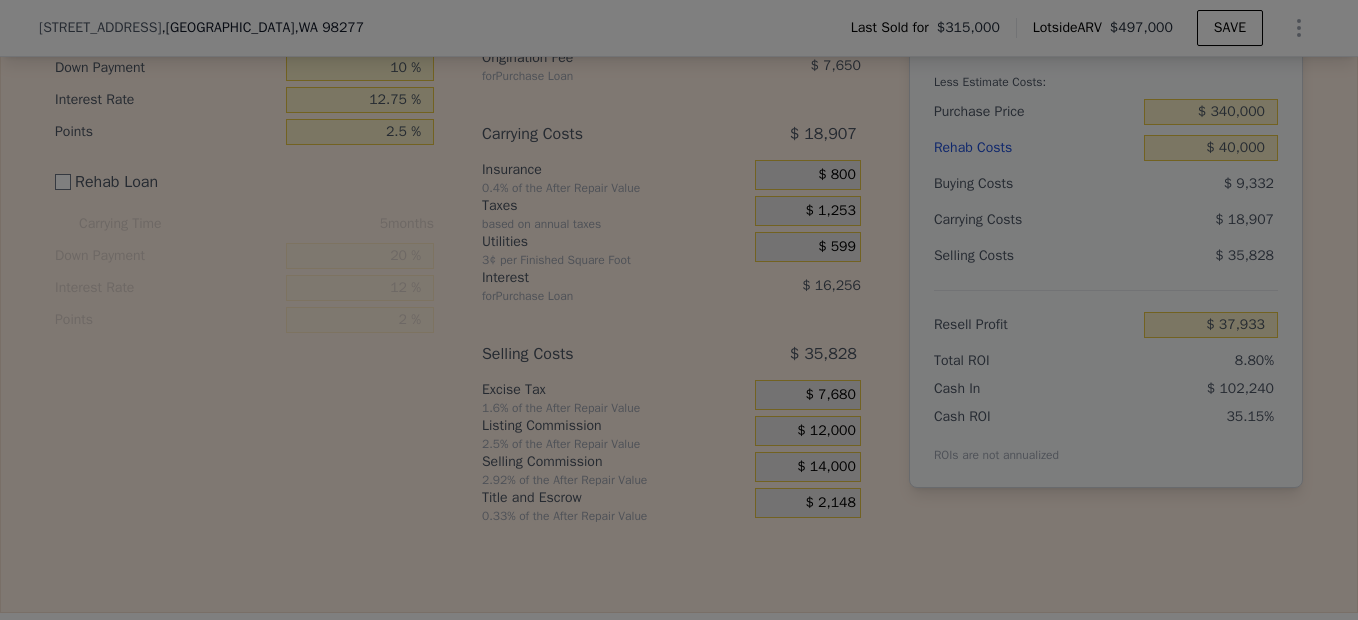 type on "$ 35,933" 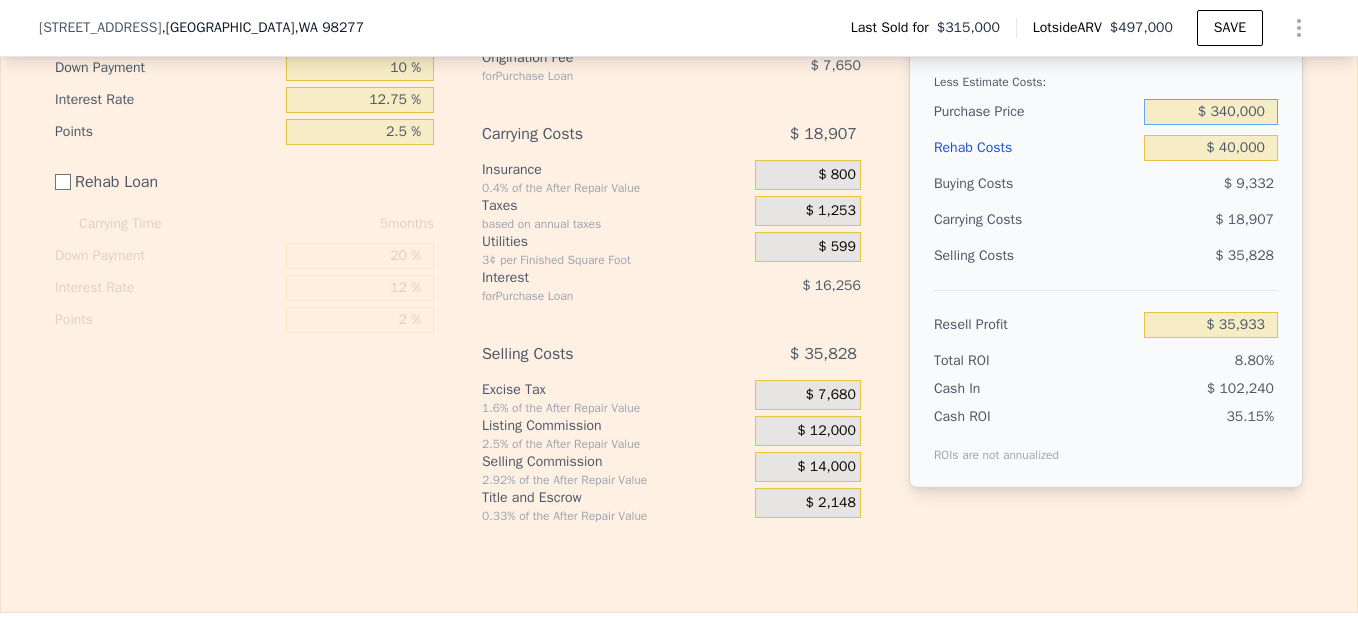 click on "$ 340,000" at bounding box center (1211, 112) 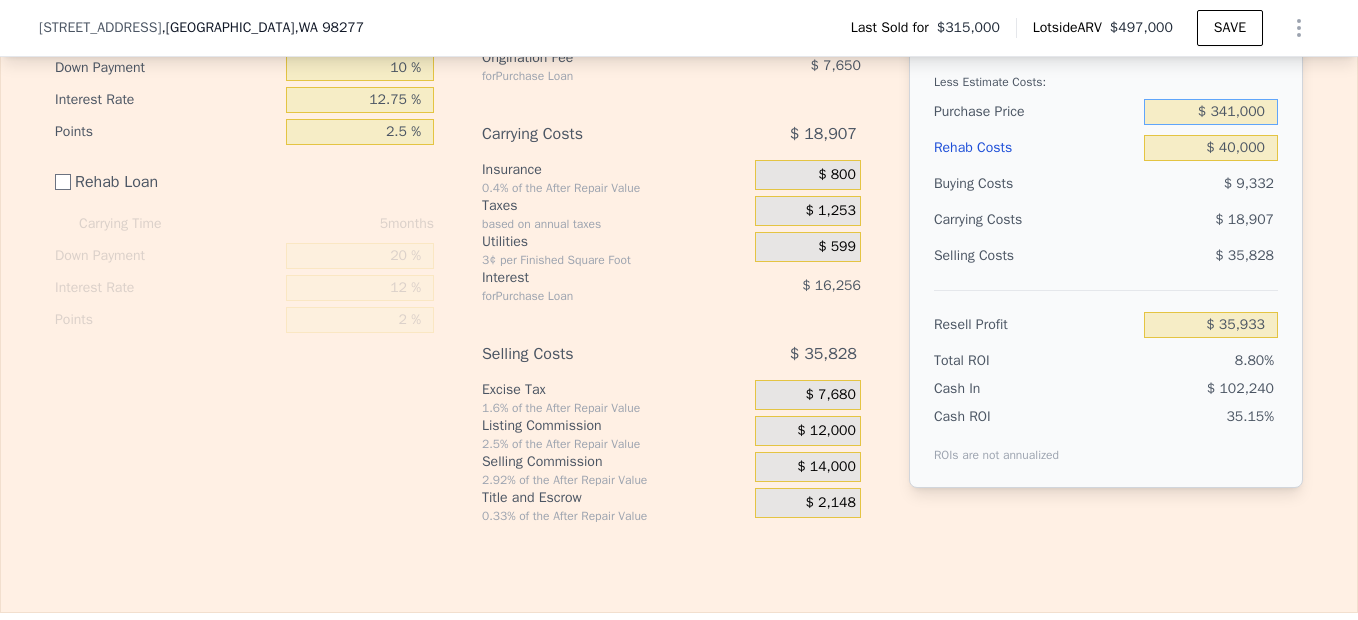 type on "$ 341,000" 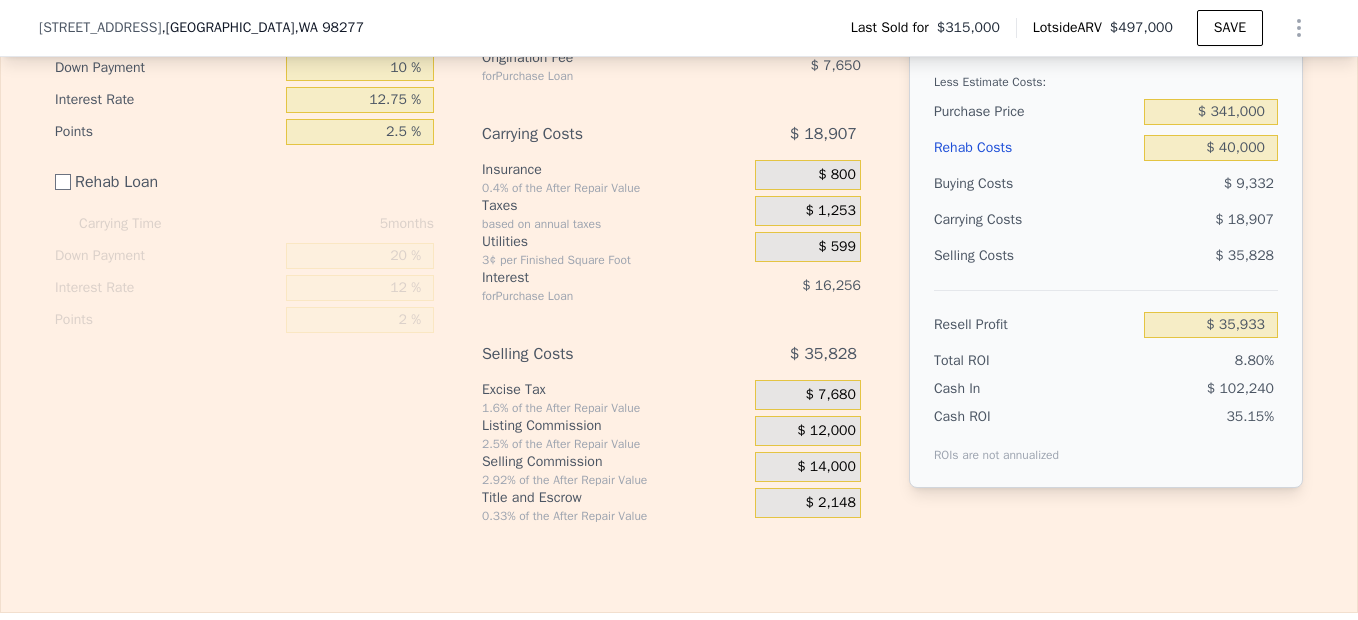click on "35.15%" at bounding box center [1172, 435] 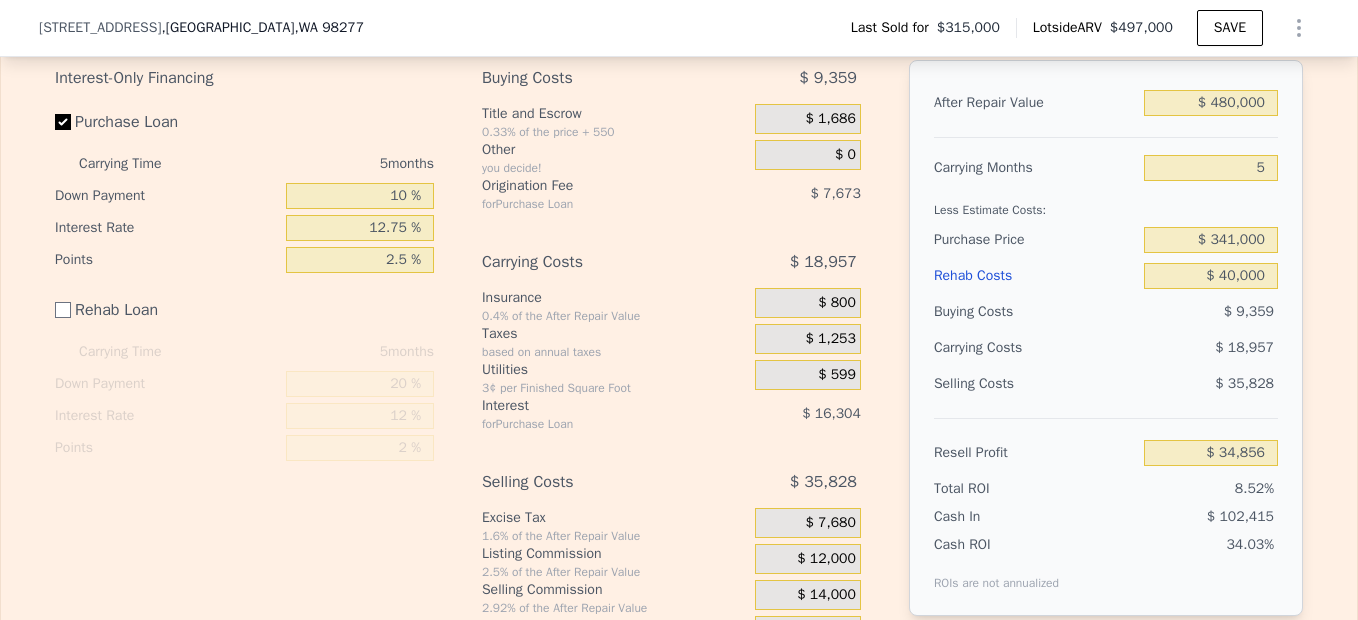 scroll, scrollTop: 2941, scrollLeft: 0, axis: vertical 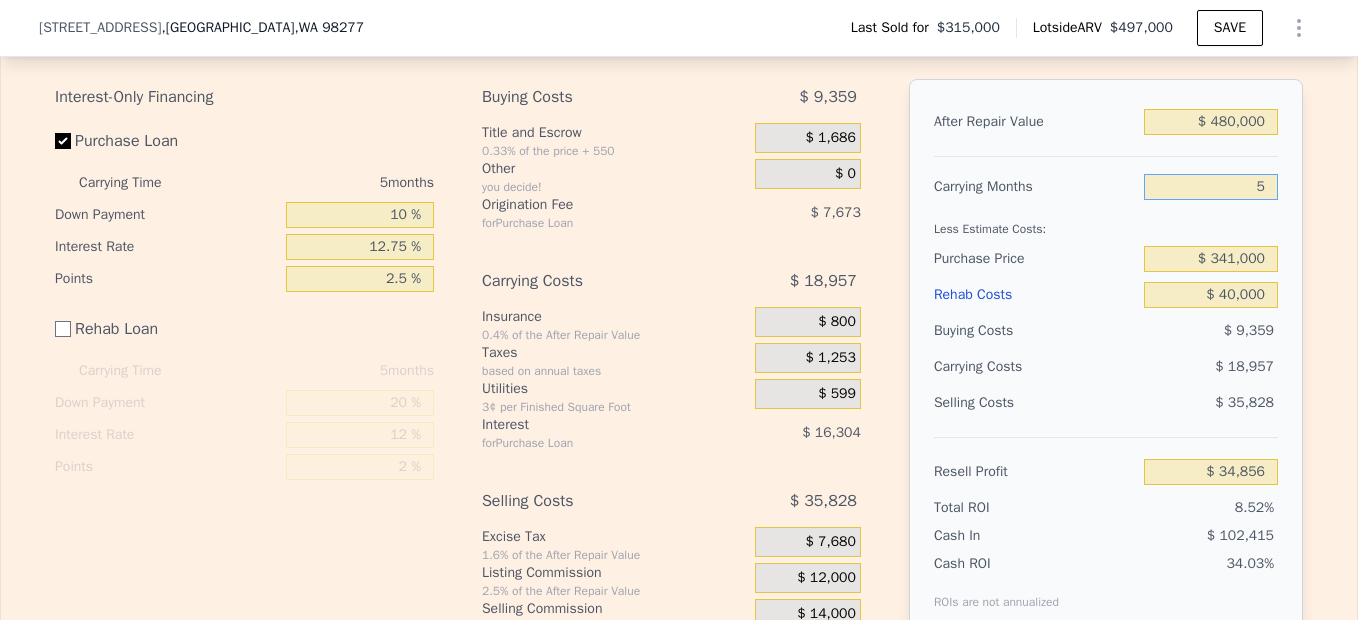 drag, startPoint x: 1233, startPoint y: 220, endPoint x: 1258, endPoint y: 233, distance: 28.178005 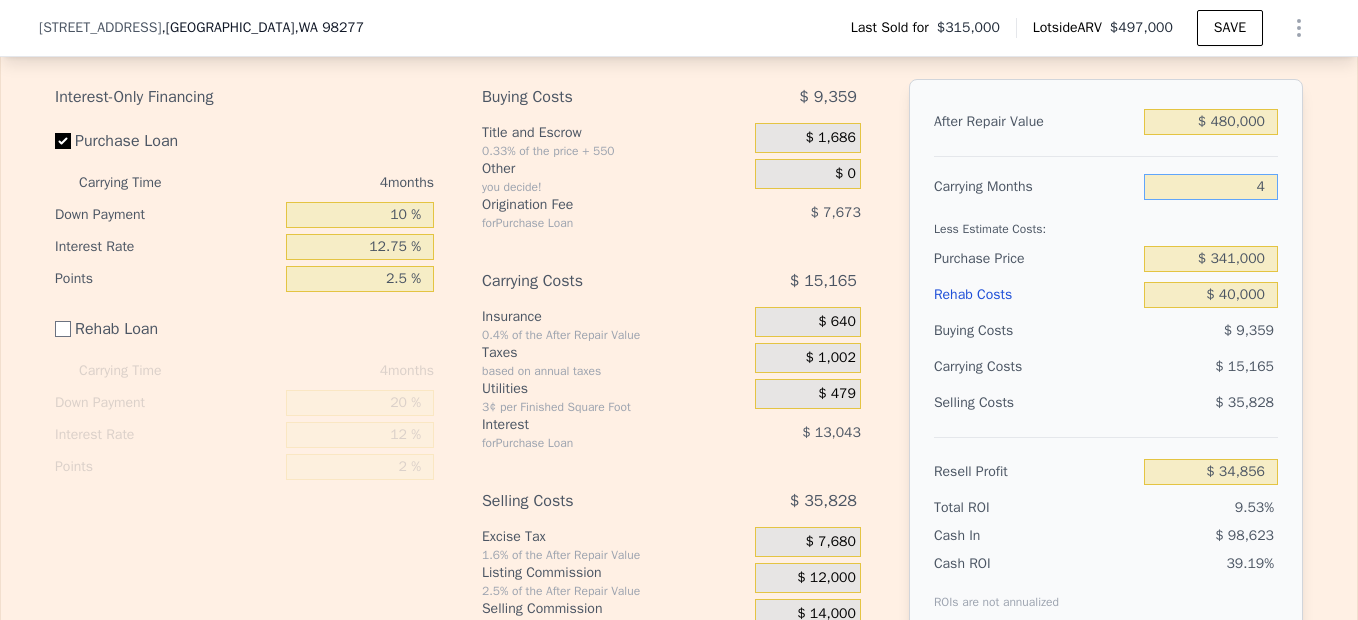 type on "$ 38,648" 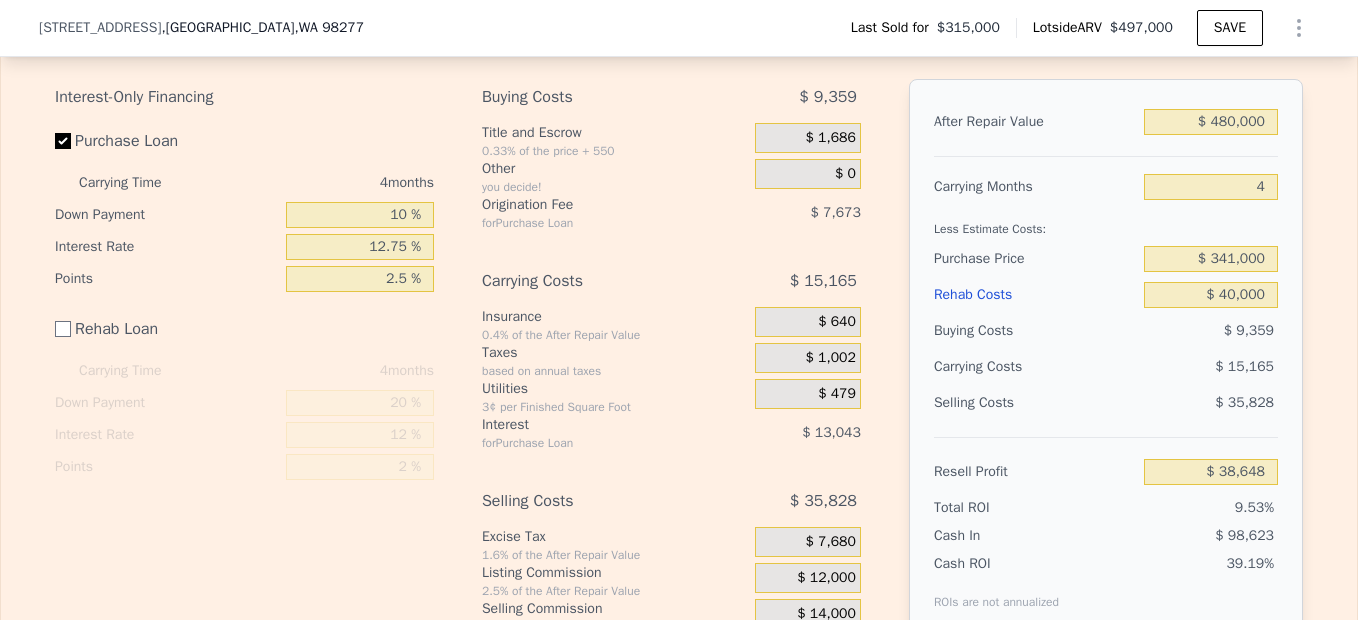 click on "4" at bounding box center (1211, 187) 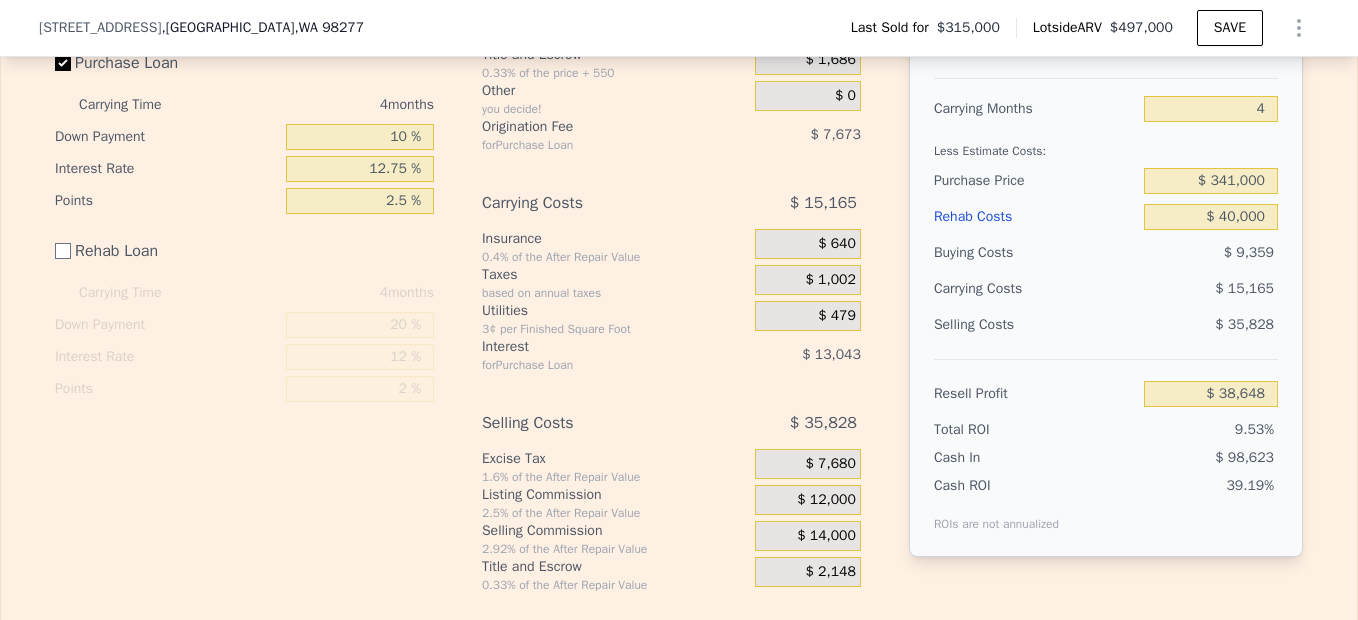 scroll, scrollTop: 2960, scrollLeft: 0, axis: vertical 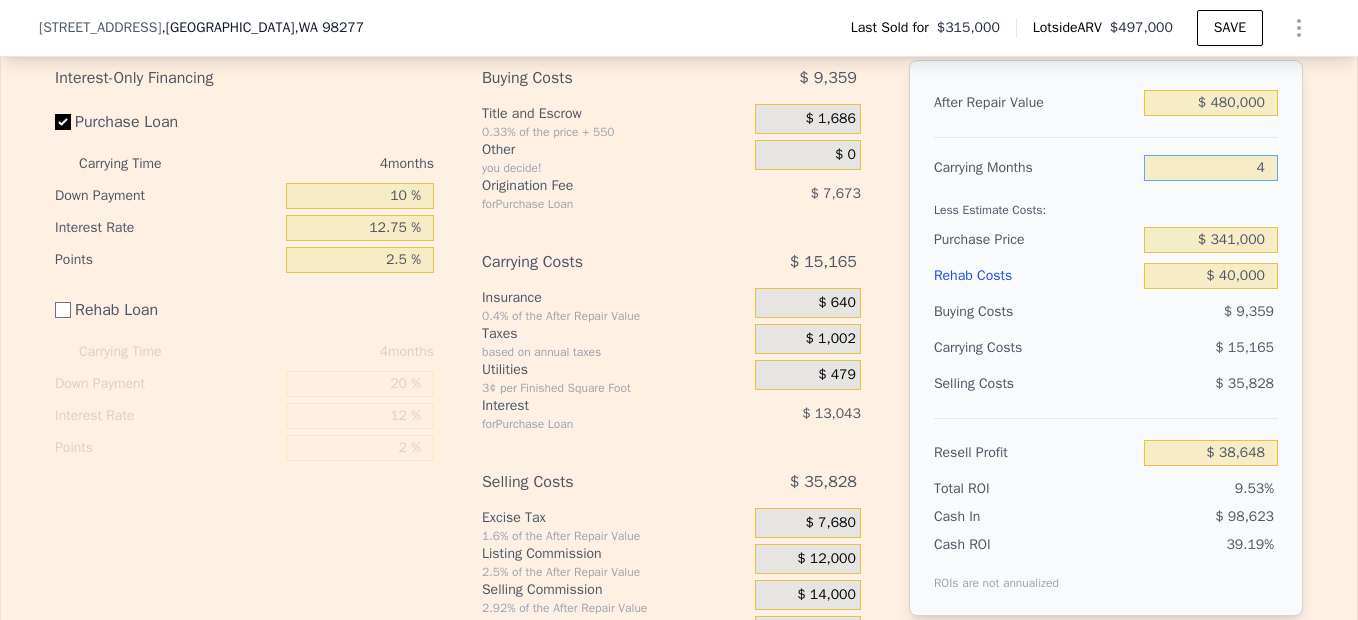 drag, startPoint x: 1248, startPoint y: 198, endPoint x: 1265, endPoint y: 199, distance: 17.029387 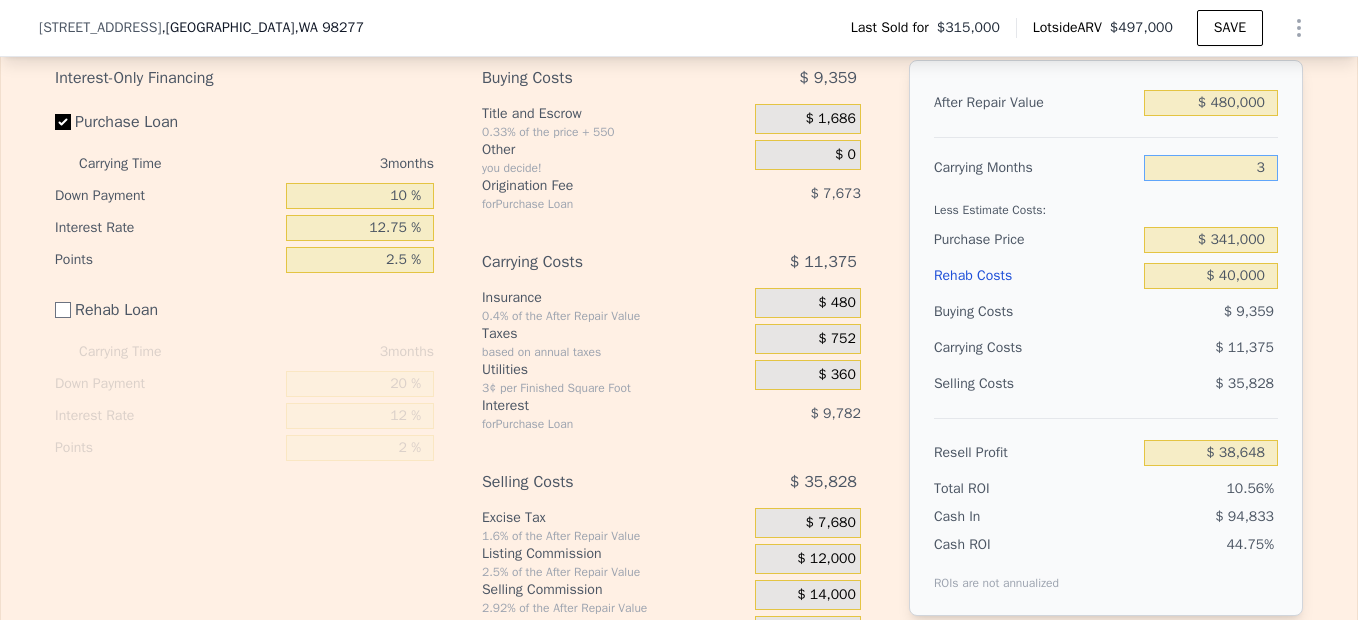 type on "$ 42,438" 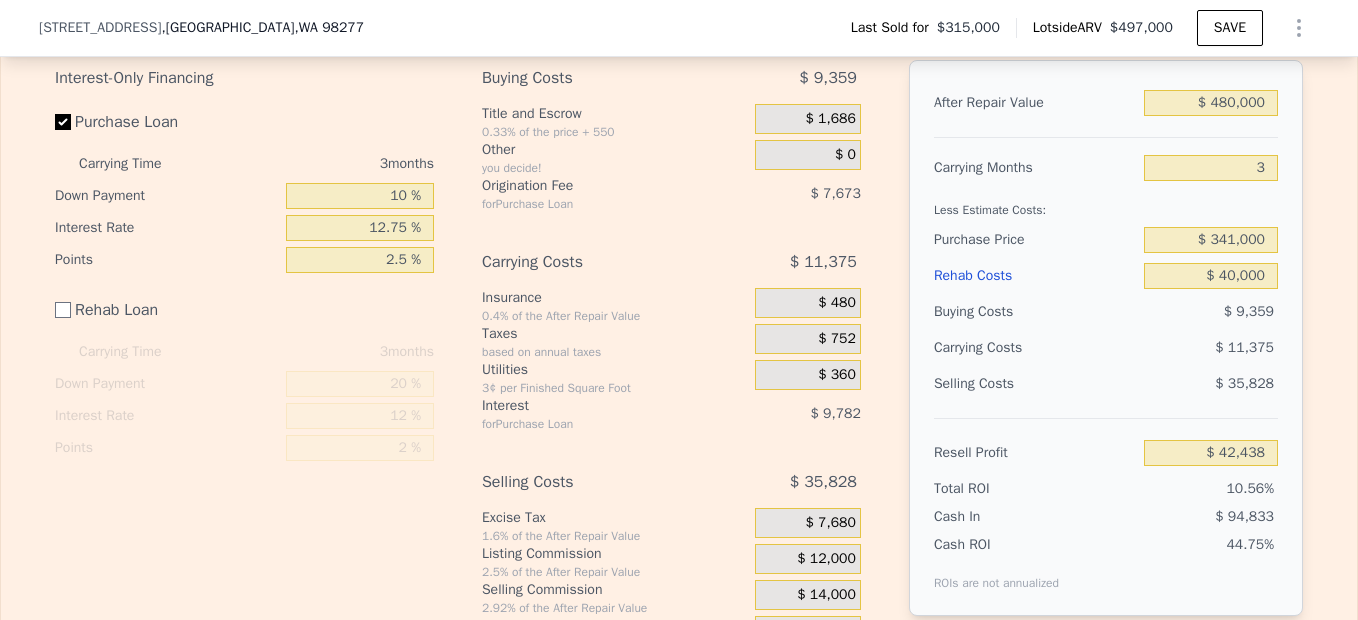 click on "Less Estimate Costs:" at bounding box center (1106, 204) 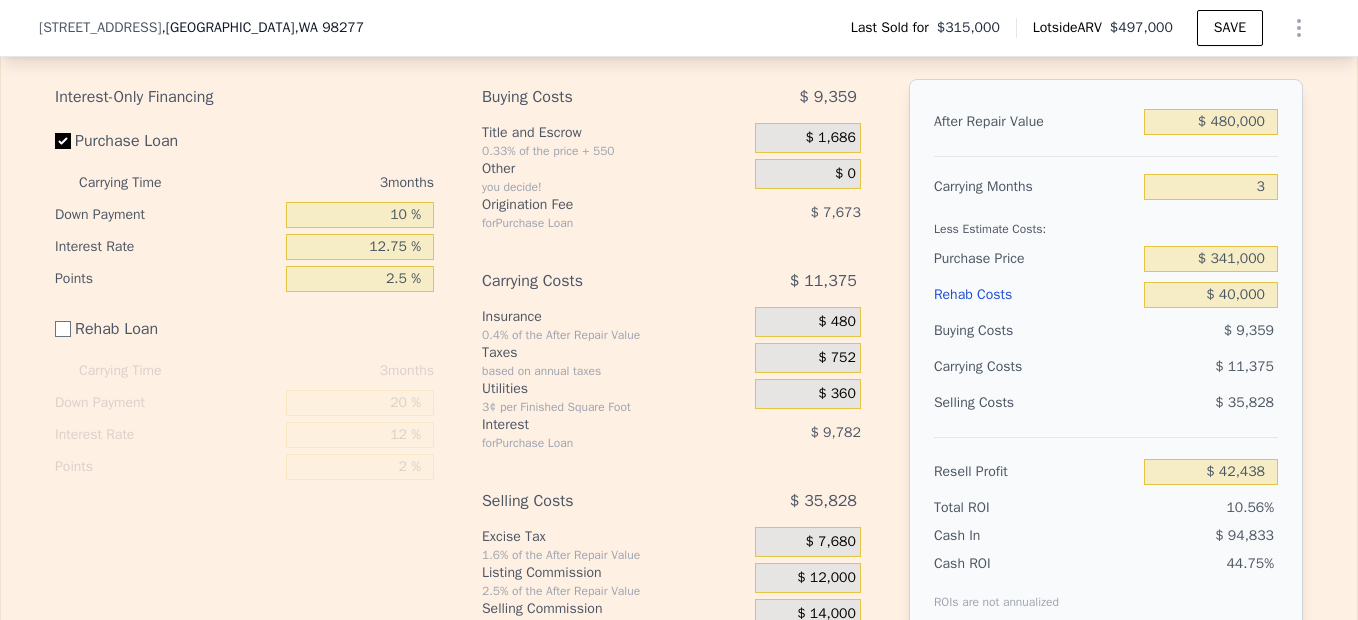 scroll, scrollTop: 2901, scrollLeft: 0, axis: vertical 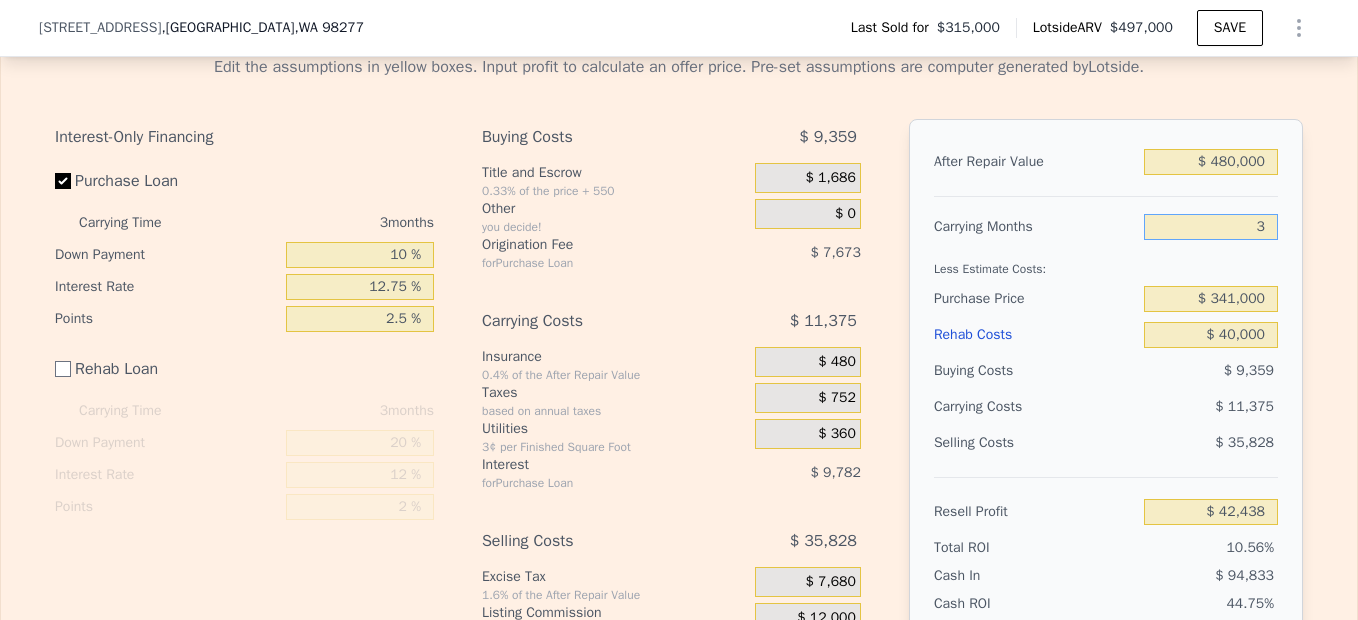 drag, startPoint x: 1241, startPoint y: 253, endPoint x: 1323, endPoint y: 288, distance: 89.157166 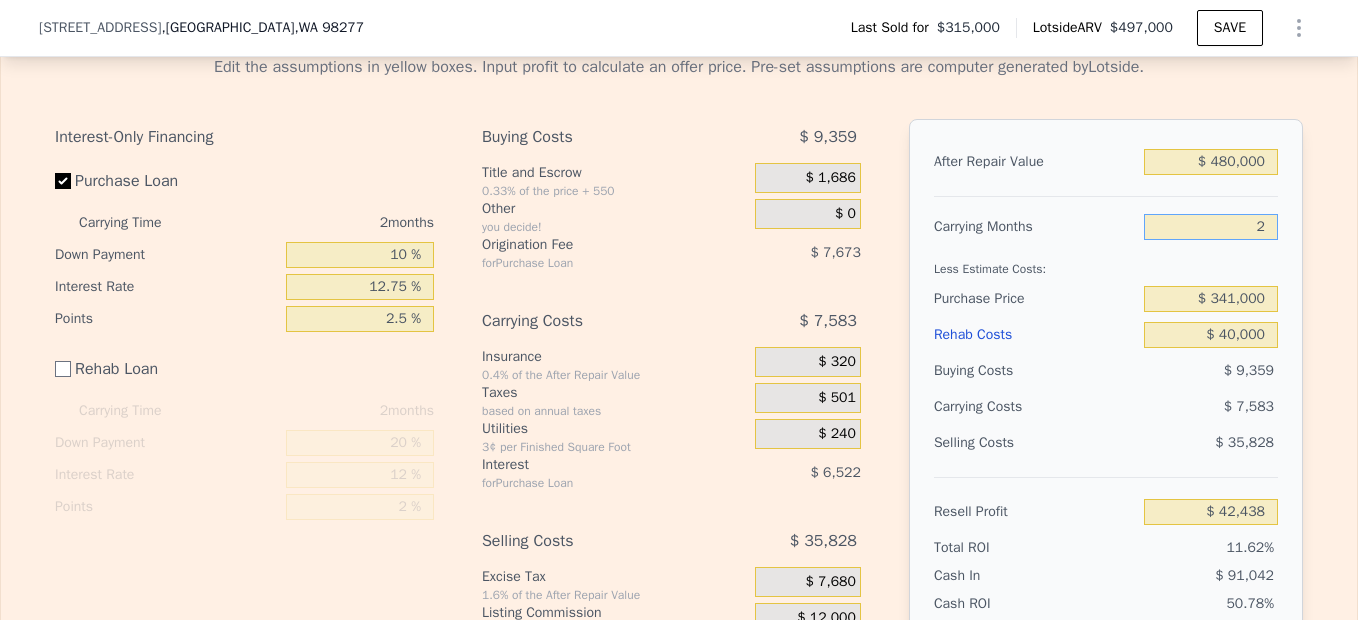 type on "$ 46,230" 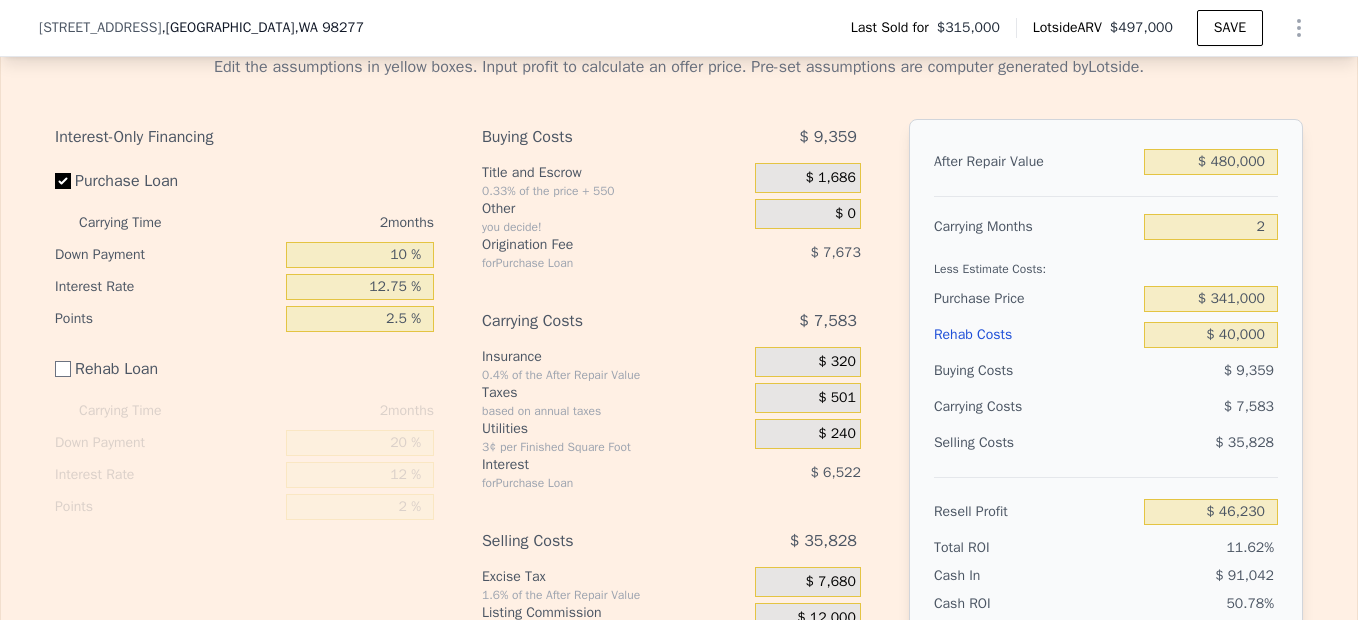 click on "Edit the assumptions in yellow boxes. Input profit to calculate an offer price. Pre-set assumptions are computer generated by  Lotside . Interest-Only Financing Purchase Loan Carrying Time 2  months Down Payment 10 % Interest Rate 12.75 % Points 2.5 % Rehab Loan Carrying Time 2  months Down Payment 20 % Interest Rate 12 % Points 2 % Buying Costs $ 9,359 Title and Escrow 0.33% of the price + 550 $ 1,686 Other you decide! $ 0 Origination Fee for  Purchase Loan $ 7,673 Carrying Costs $ 7,583 Insurance 0.4% of the After Repair Value $ 320 Taxes based on annual taxes $ 501 Utilities 3¢ per Finished Square Foot $ 240 Interest for  Purchase Loan $ 6,522 Selling Costs $ 35,828 Excise Tax 1.6% of the After Repair Value $ 7,680 Listing Commission 2.5% of the After Repair Value $ 12,000 Selling Commission 2.92% of the After Repair Value $ 14,000 Title and Escrow 0.33% of the After Repair Value $ 2,148 After Repair Value $ 480,000 Carrying Months 2 Less Estimate Costs: Purchase Price $ 341,000 Rehab Costs $ 40,000" at bounding box center (679, 375) 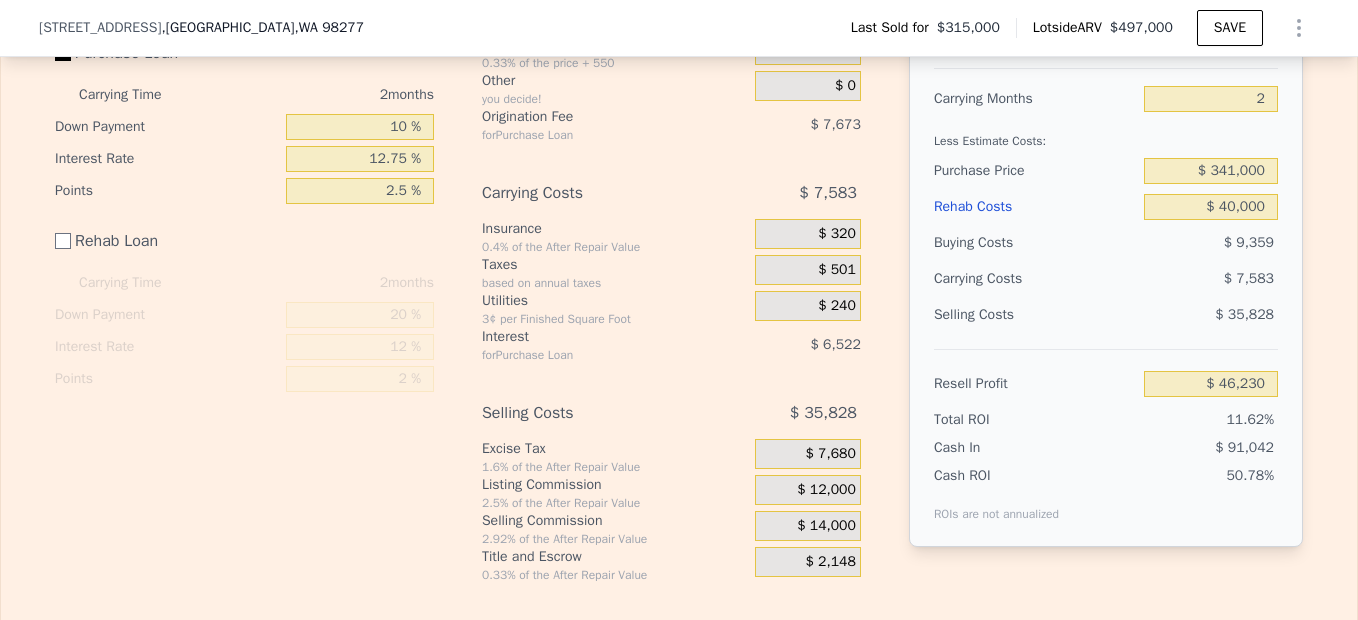 scroll, scrollTop: 2833, scrollLeft: 0, axis: vertical 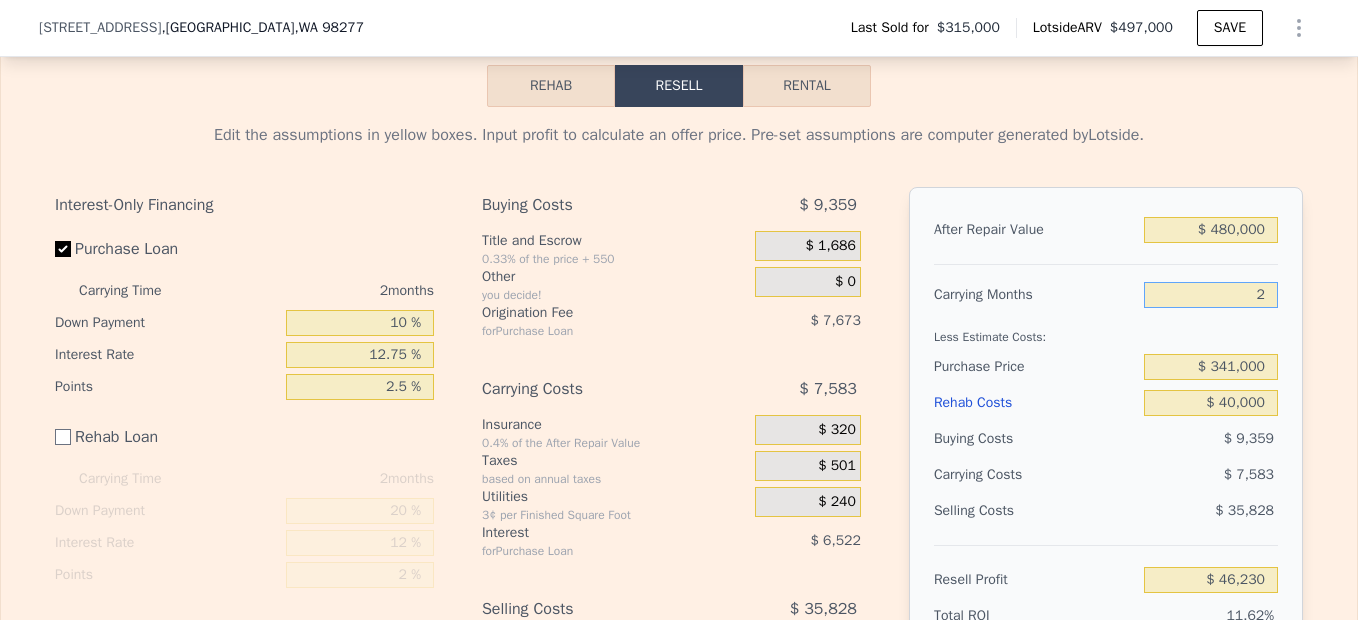drag, startPoint x: 1246, startPoint y: 319, endPoint x: 1279, endPoint y: 327, distance: 33.955853 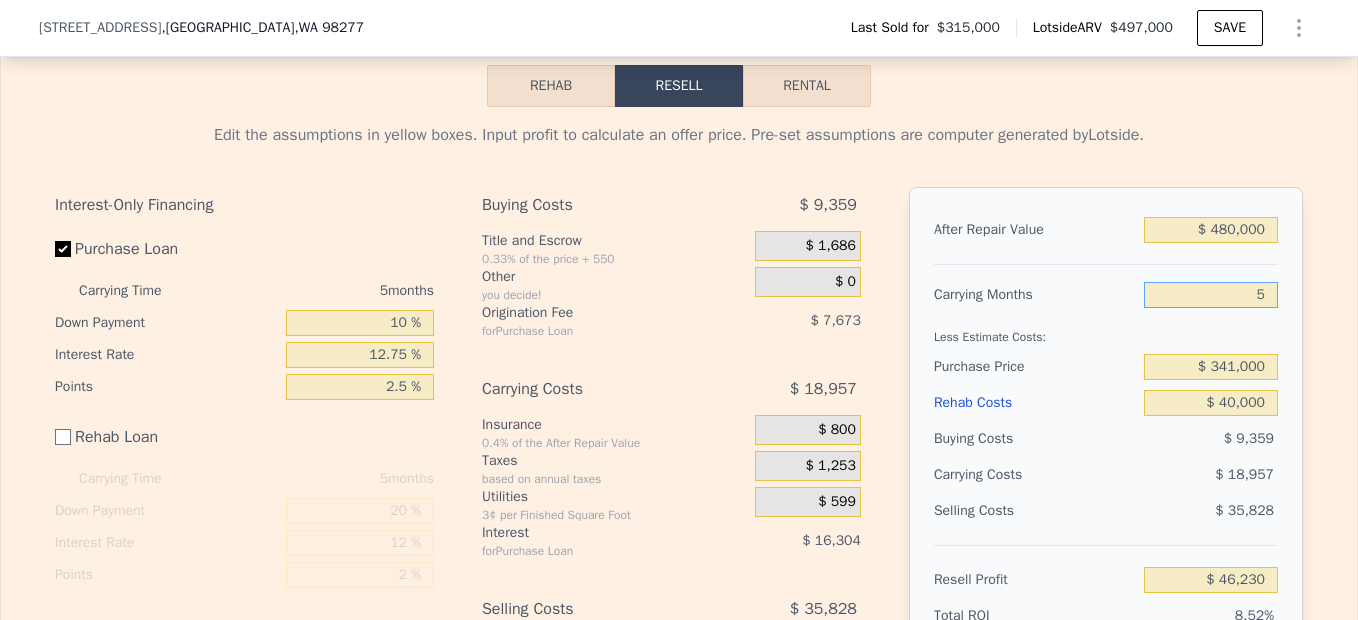 type on "$ 34,856" 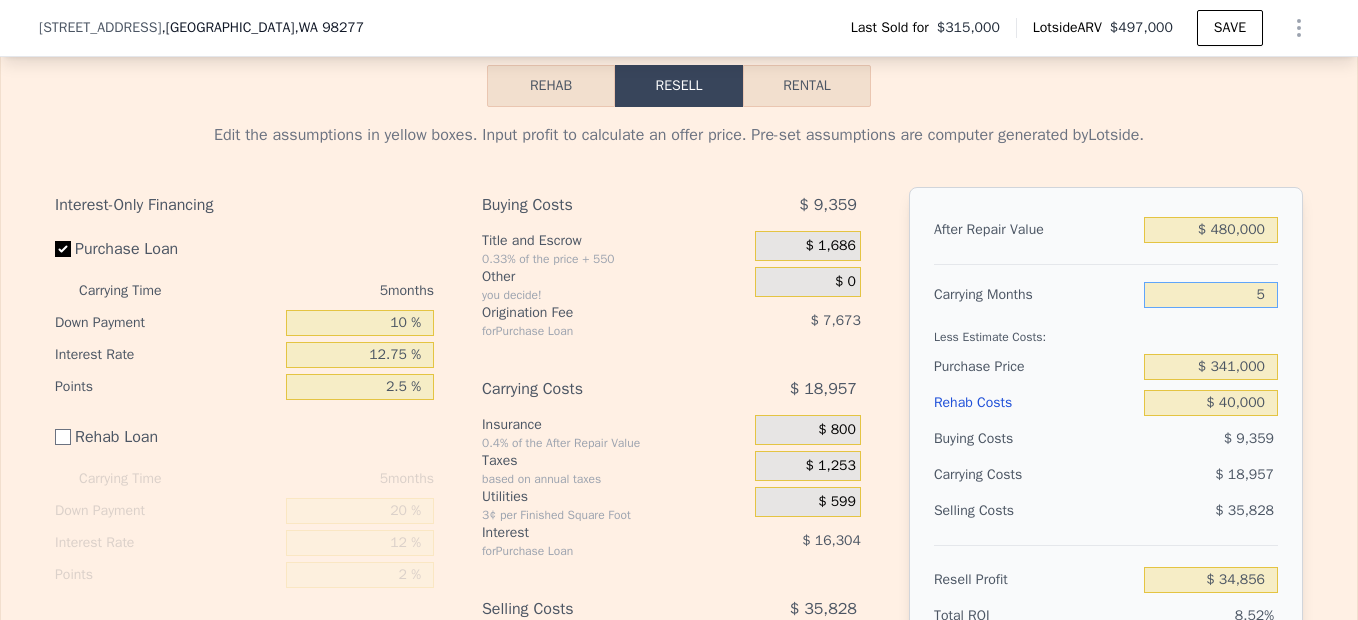 type on "5" 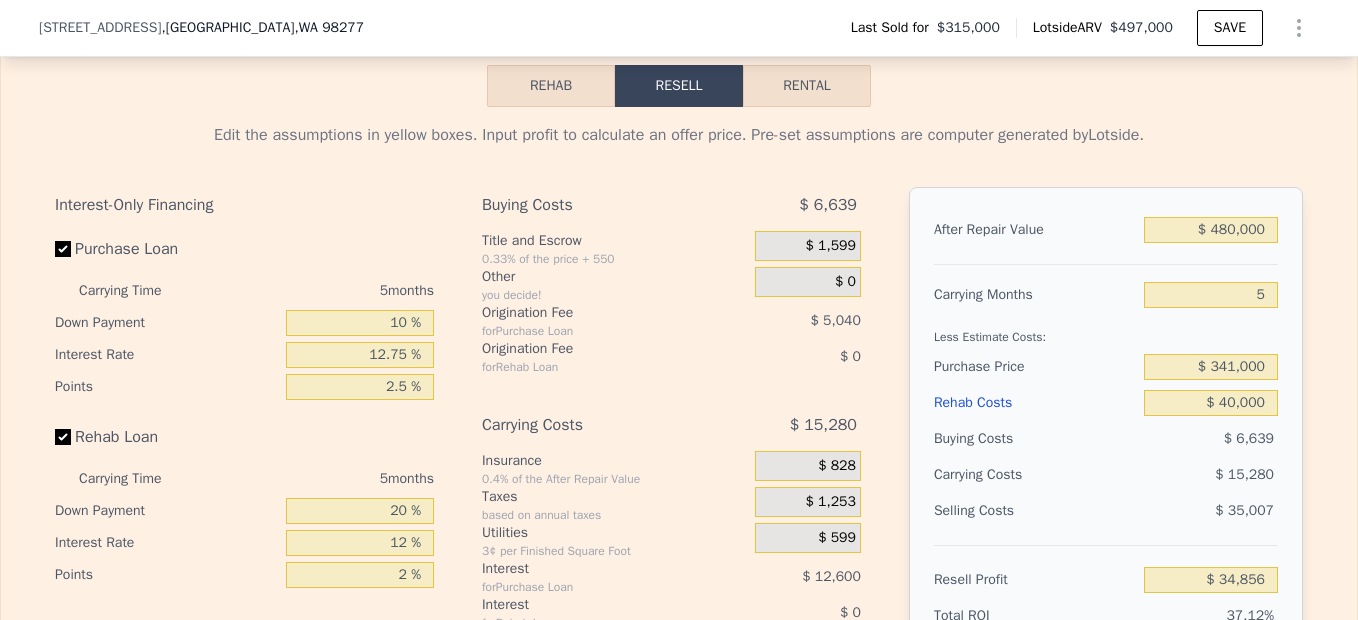 checkbox on "true" 